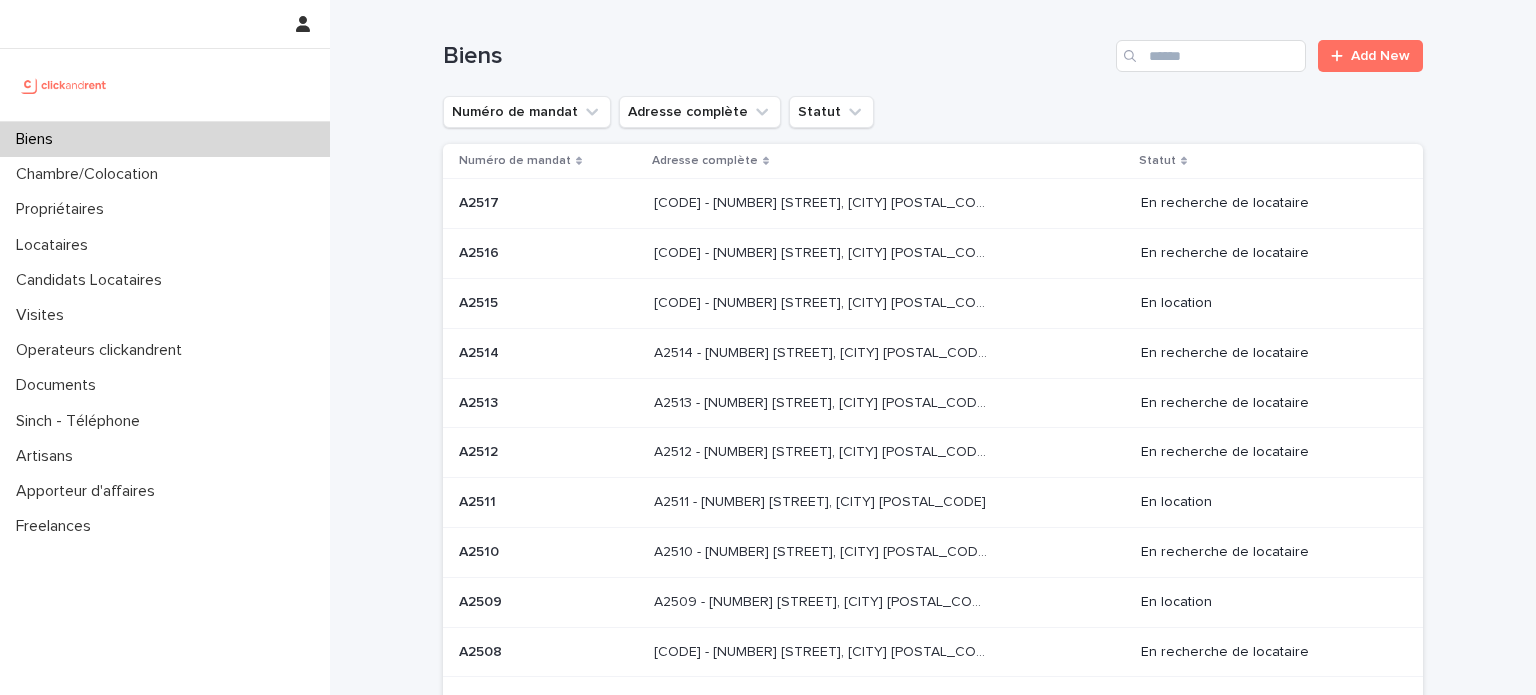 scroll, scrollTop: 0, scrollLeft: 0, axis: both 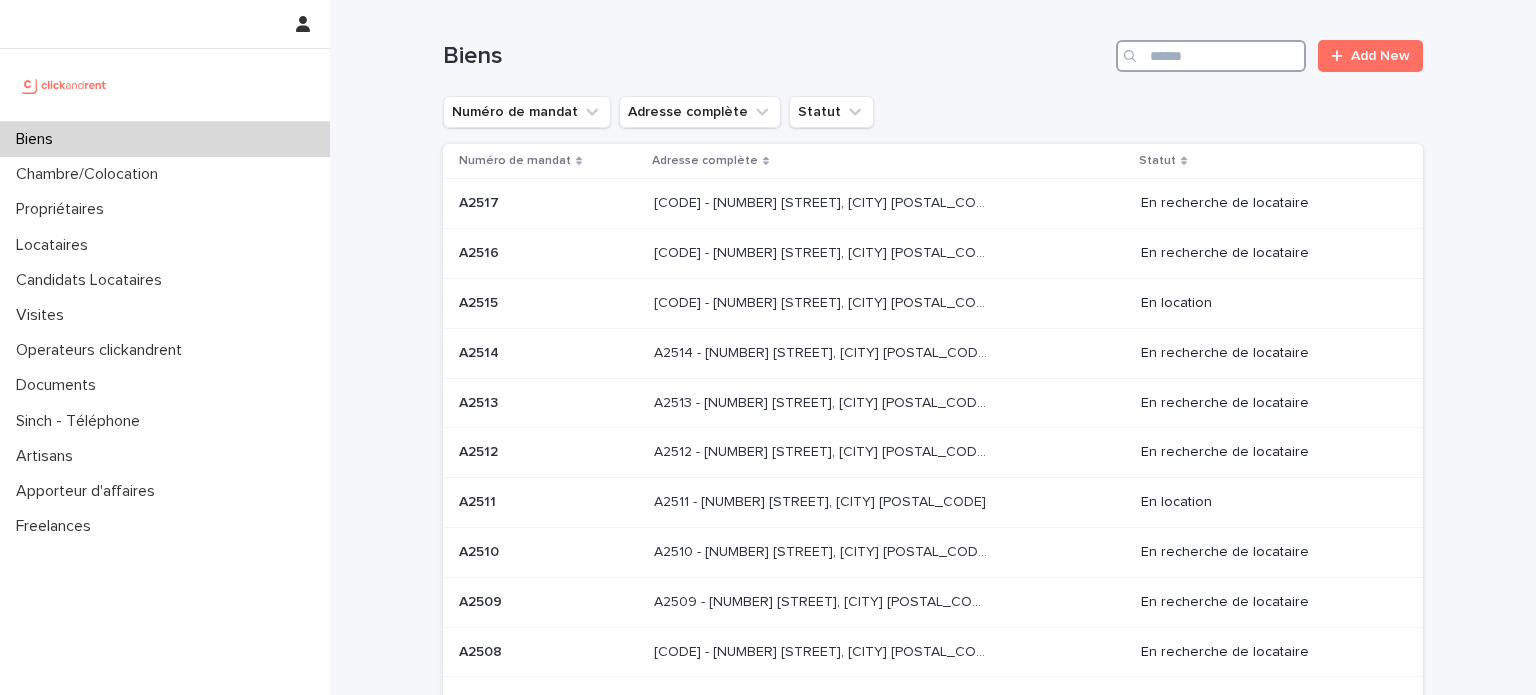 click at bounding box center [1211, 56] 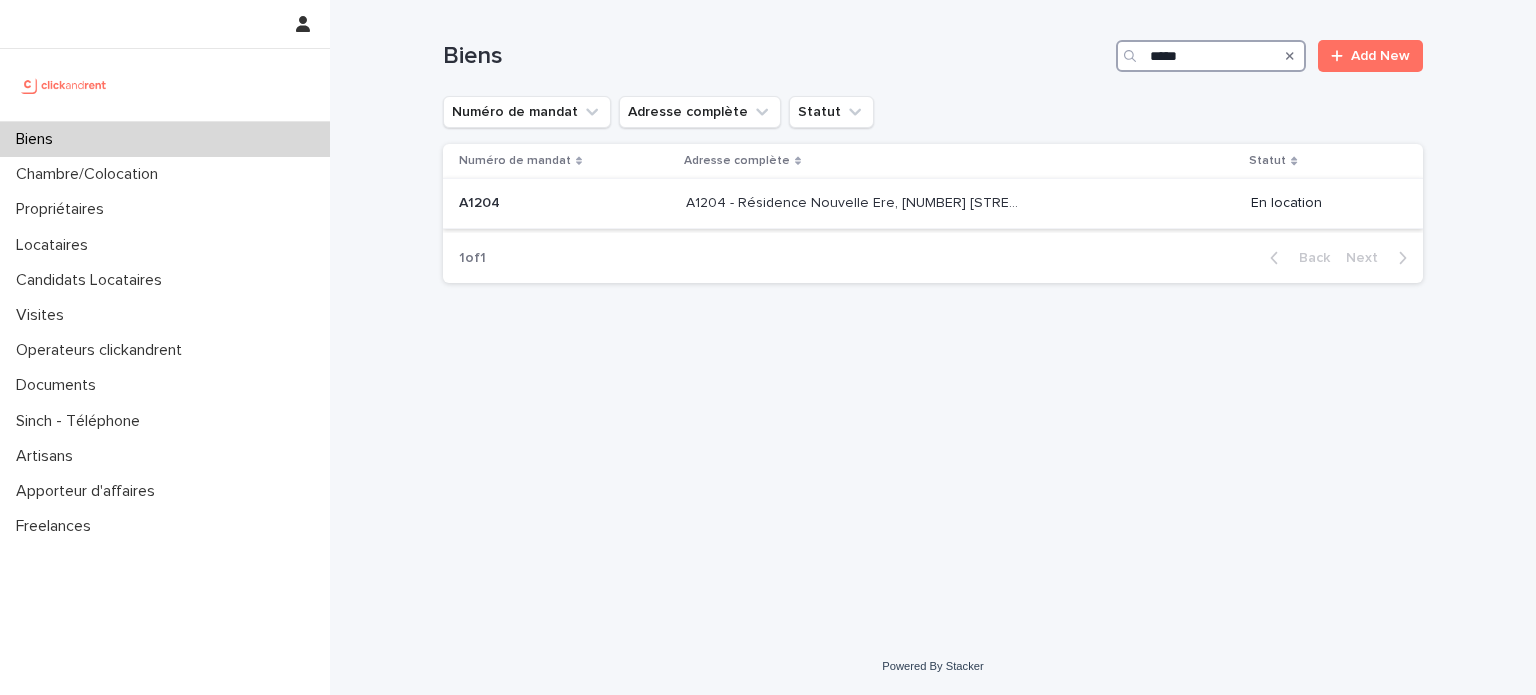 type on "*****" 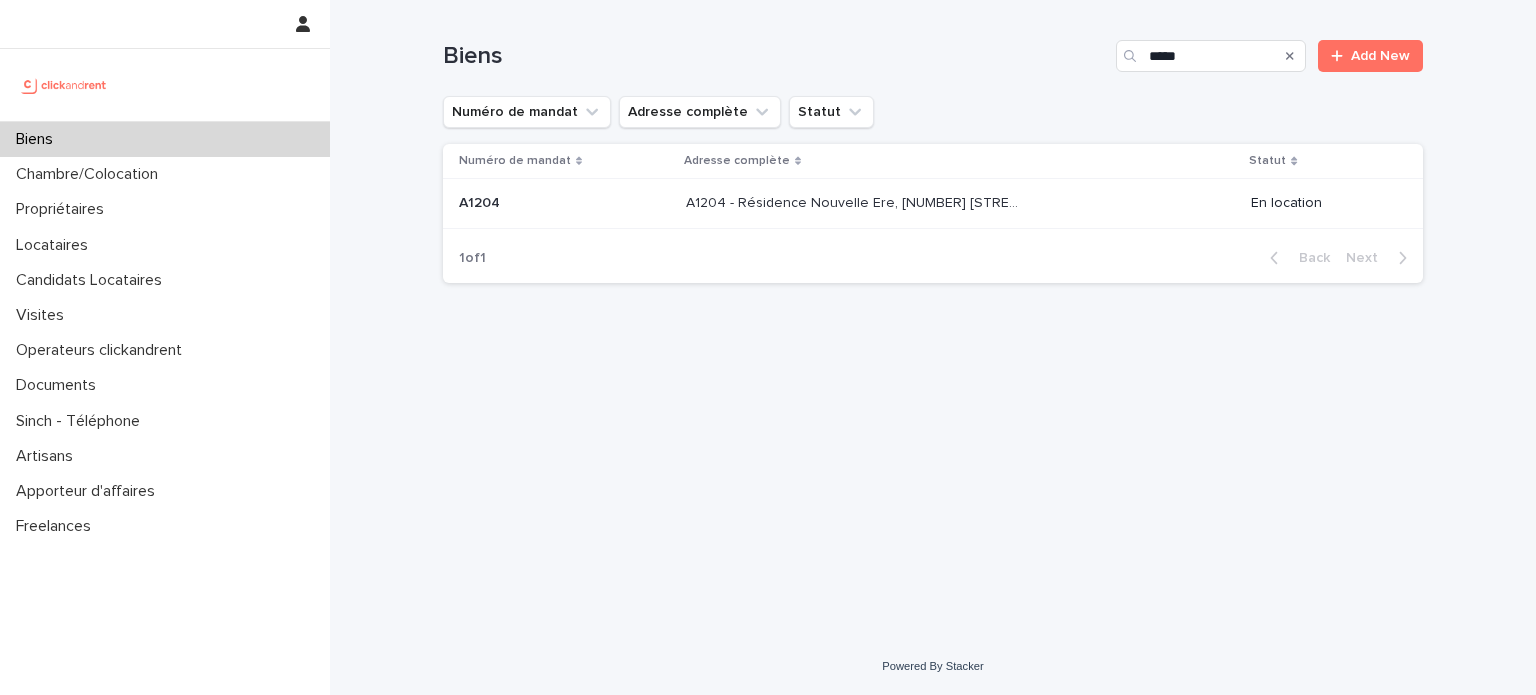 click on "A1204 - Résidence Nouvelle Ere, [NUMBER] [STREET], [CITY] [POSTAL_CODE] A1204 - Résidence Nouvelle Ere, [NUMBER] [STREET], [CITY] [POSTAL_CODE]" at bounding box center (960, 203) 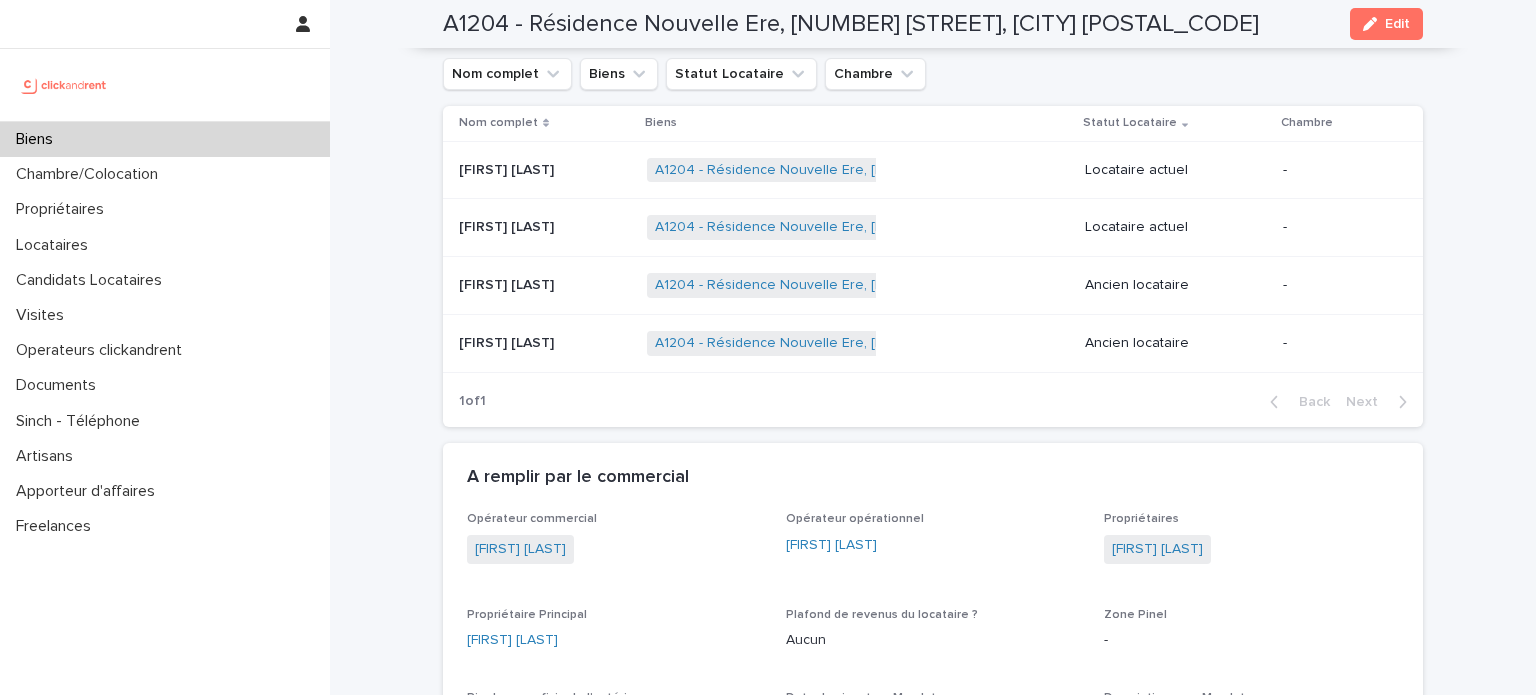 scroll, scrollTop: 1216, scrollLeft: 0, axis: vertical 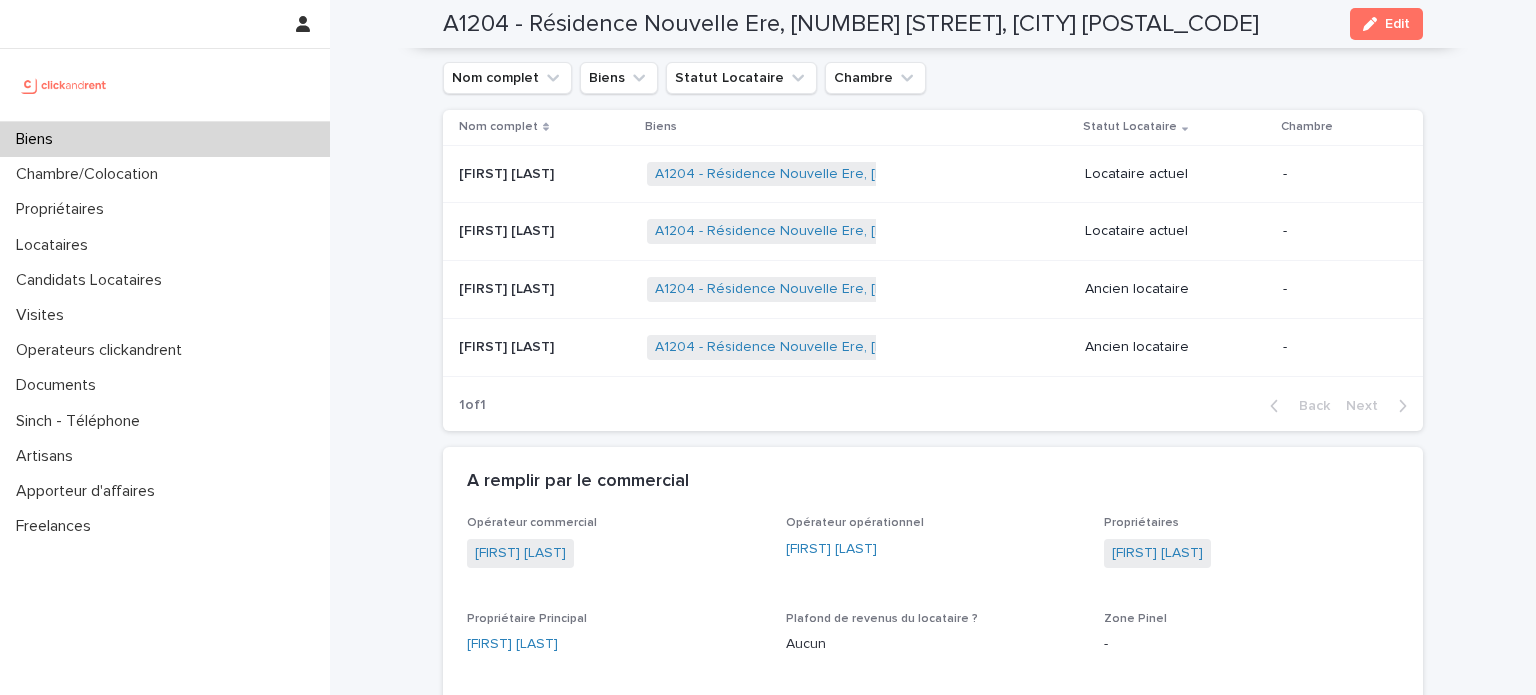 click on "Biens" at bounding box center [165, 139] 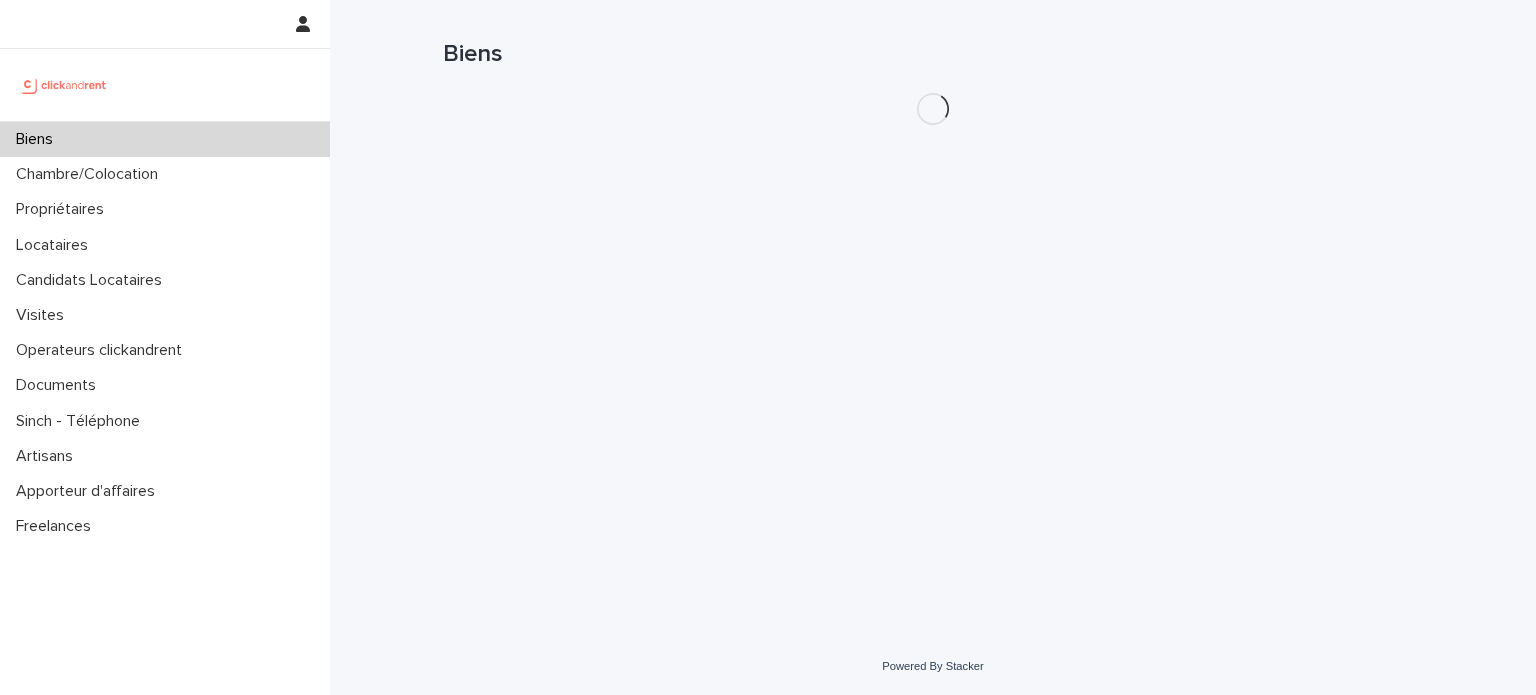 scroll, scrollTop: 0, scrollLeft: 0, axis: both 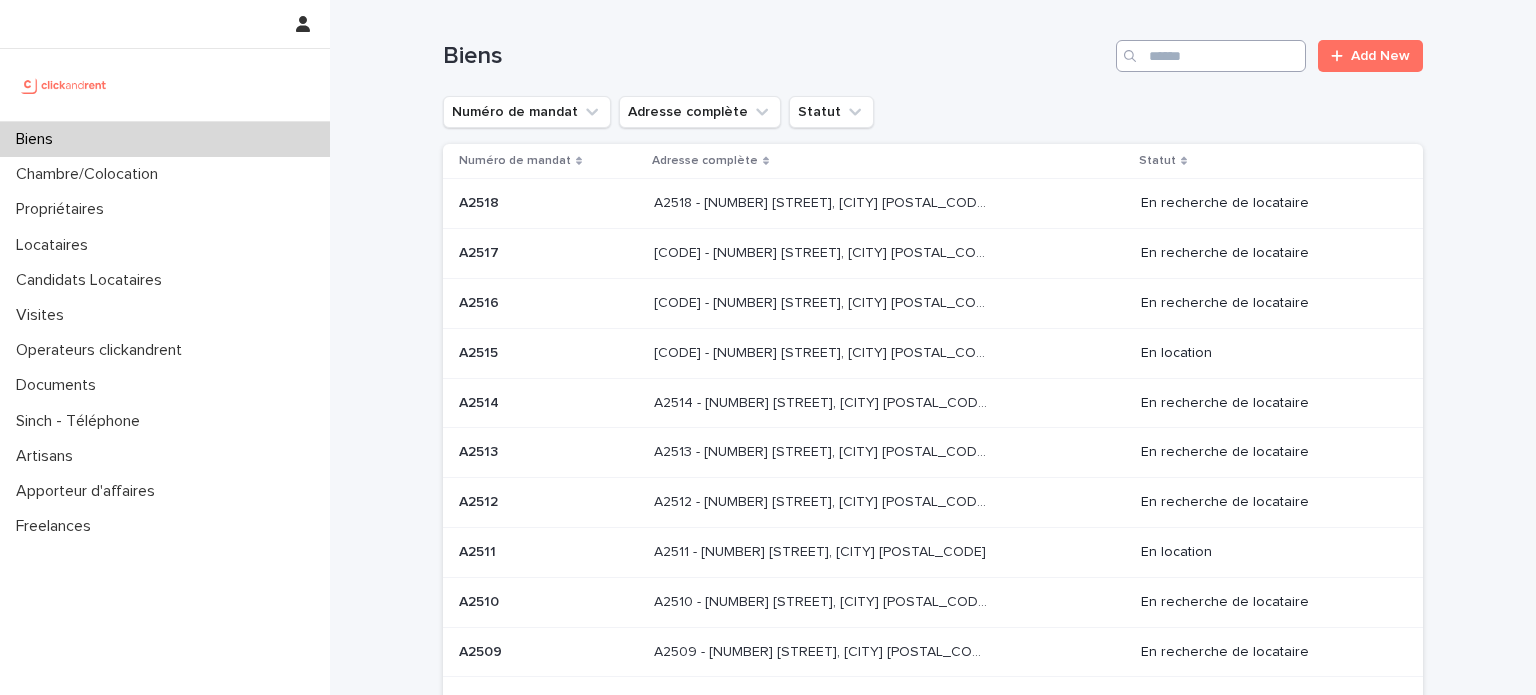 drag, startPoint x: 1157, startPoint y: 73, endPoint x: 1156, endPoint y: 52, distance: 21.023796 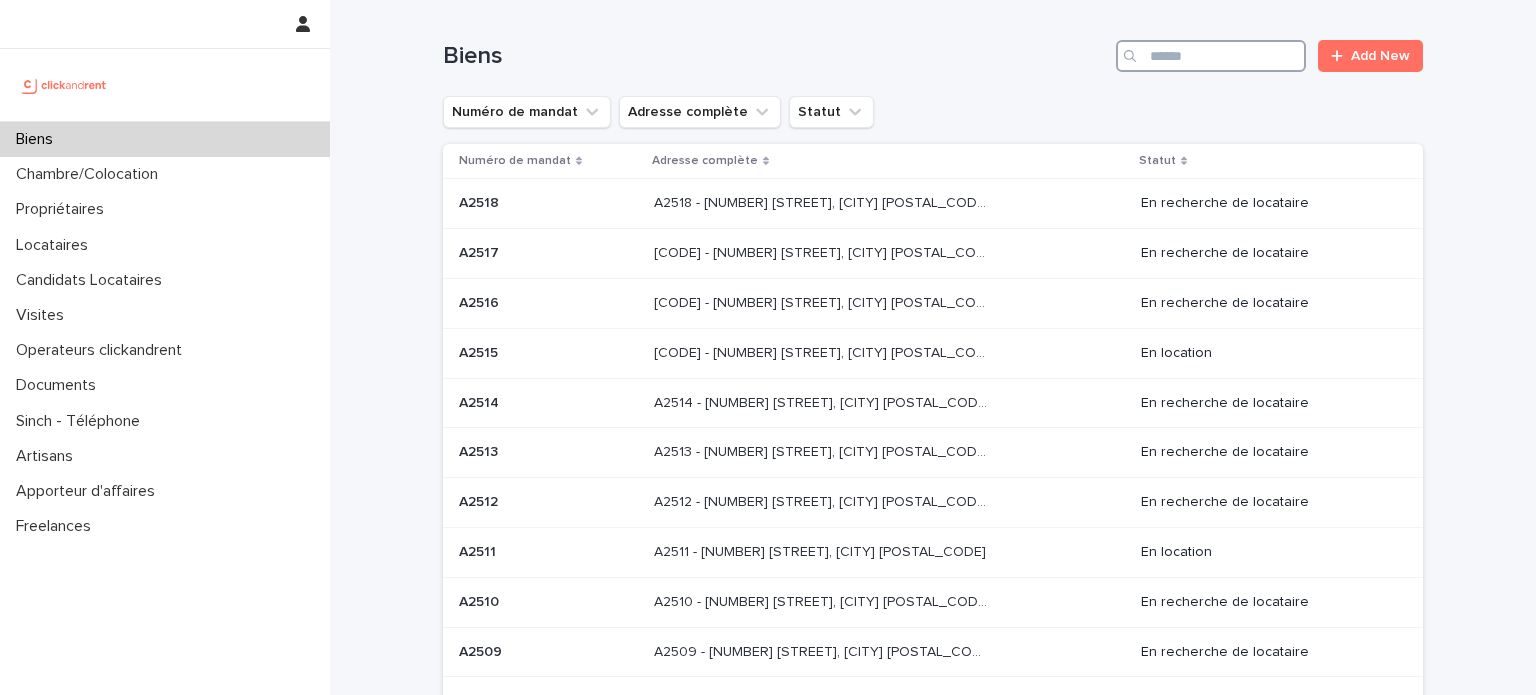 click at bounding box center [1211, 56] 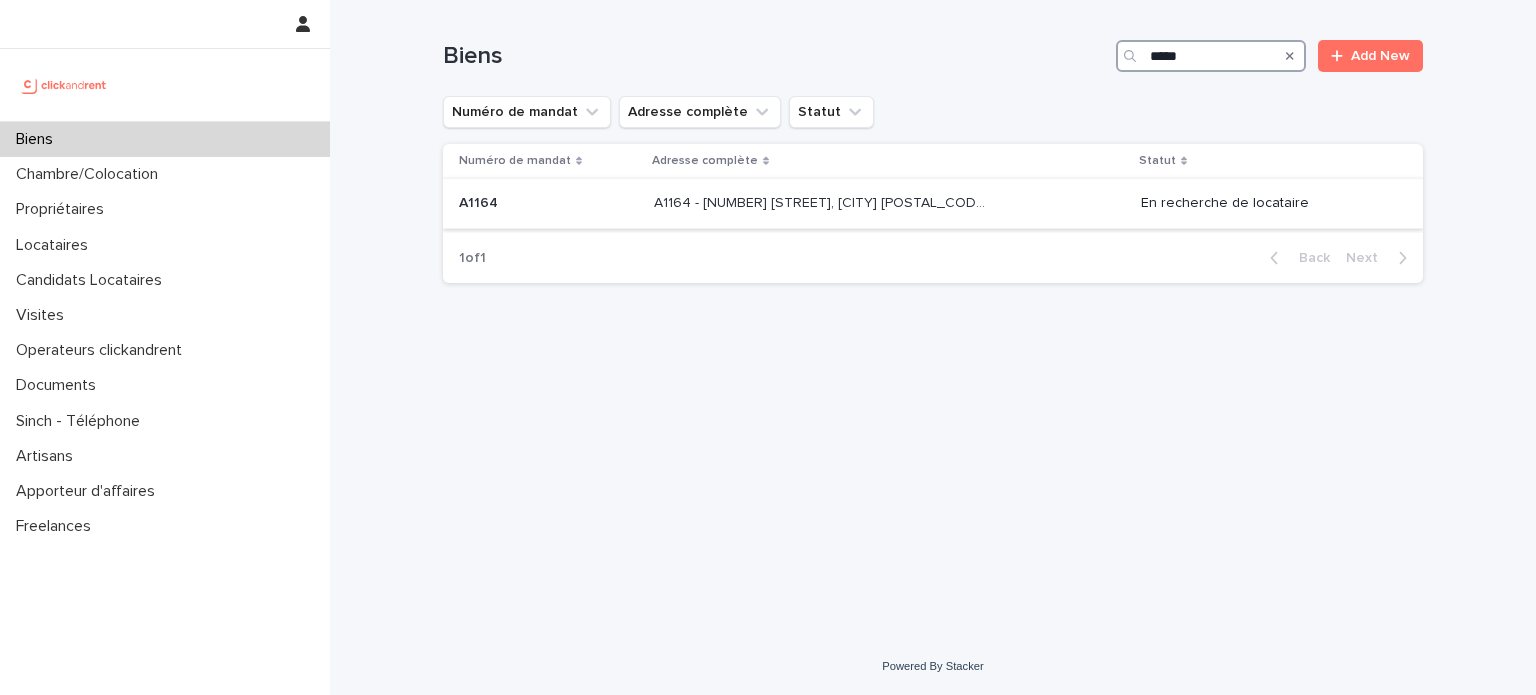 type on "*****" 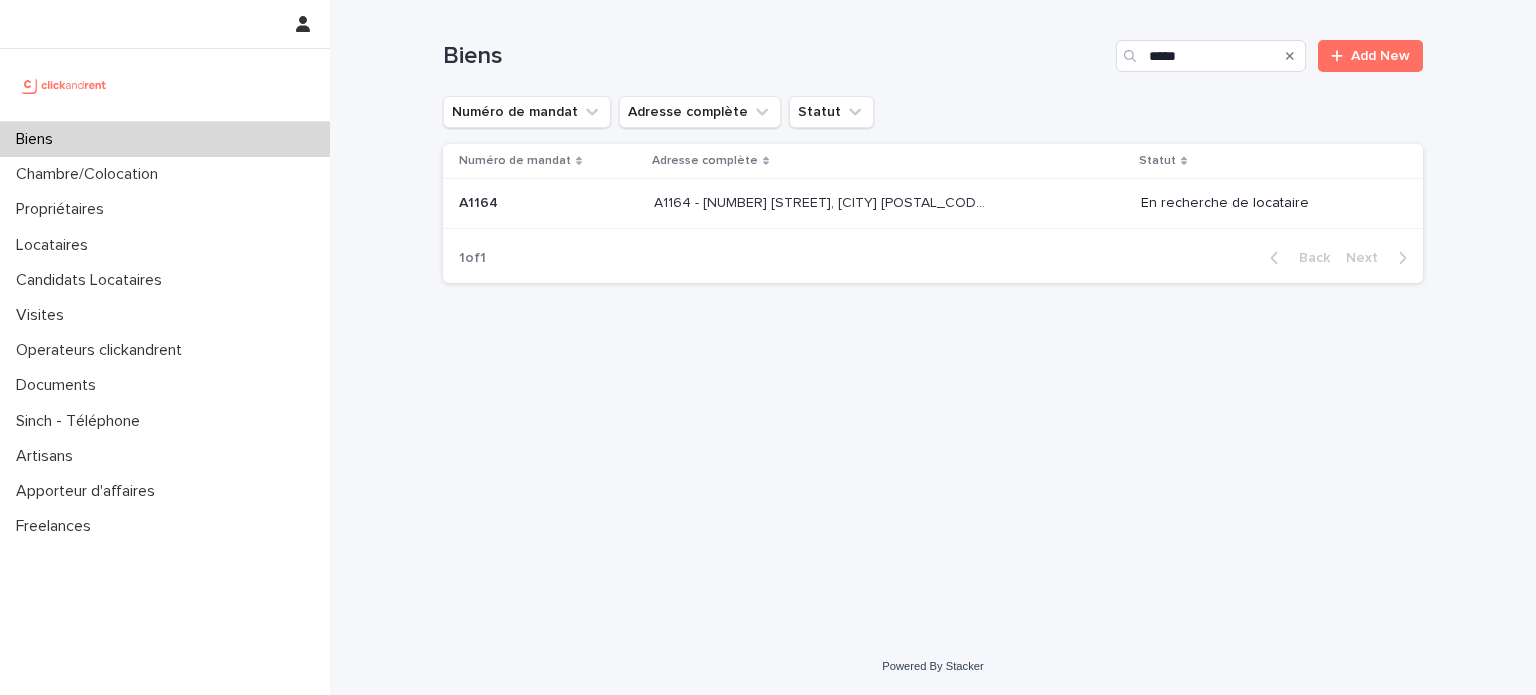 click on "A1164 - [NUMBER] [STREET], [CITY] [POSTAL_CODE] A1164 - [NUMBER] [STREET], [CITY] [POSTAL_CODE]" at bounding box center (889, 204) 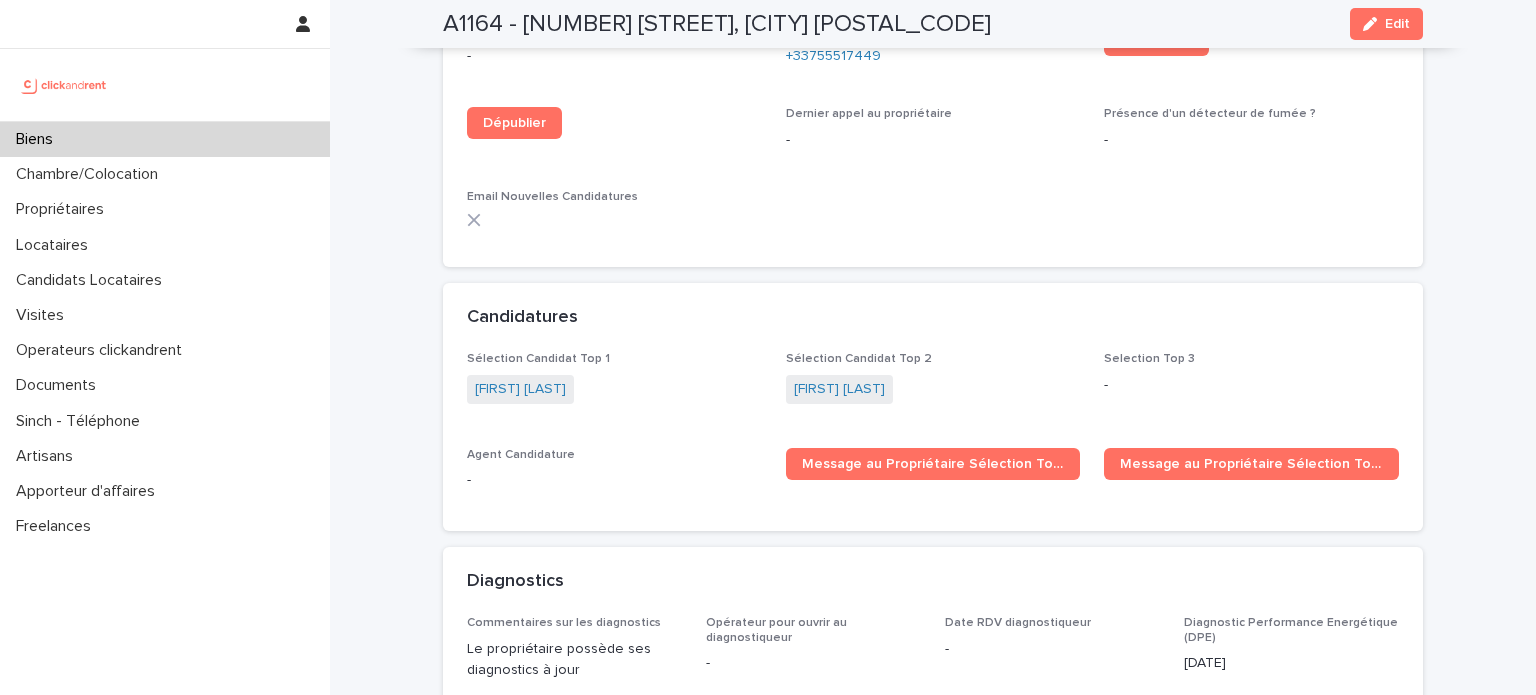 scroll, scrollTop: 6022, scrollLeft: 0, axis: vertical 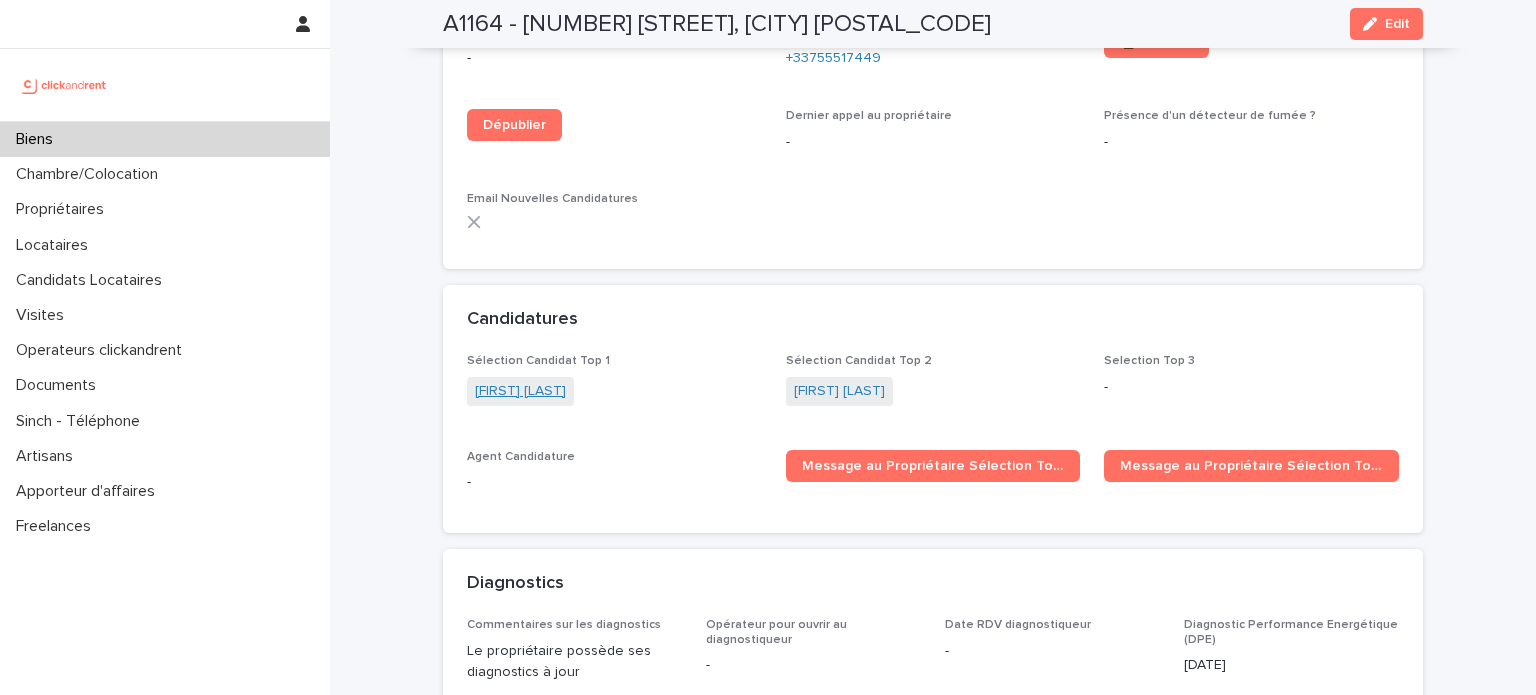 click on "[FIRST] [LAST]" at bounding box center [520, 391] 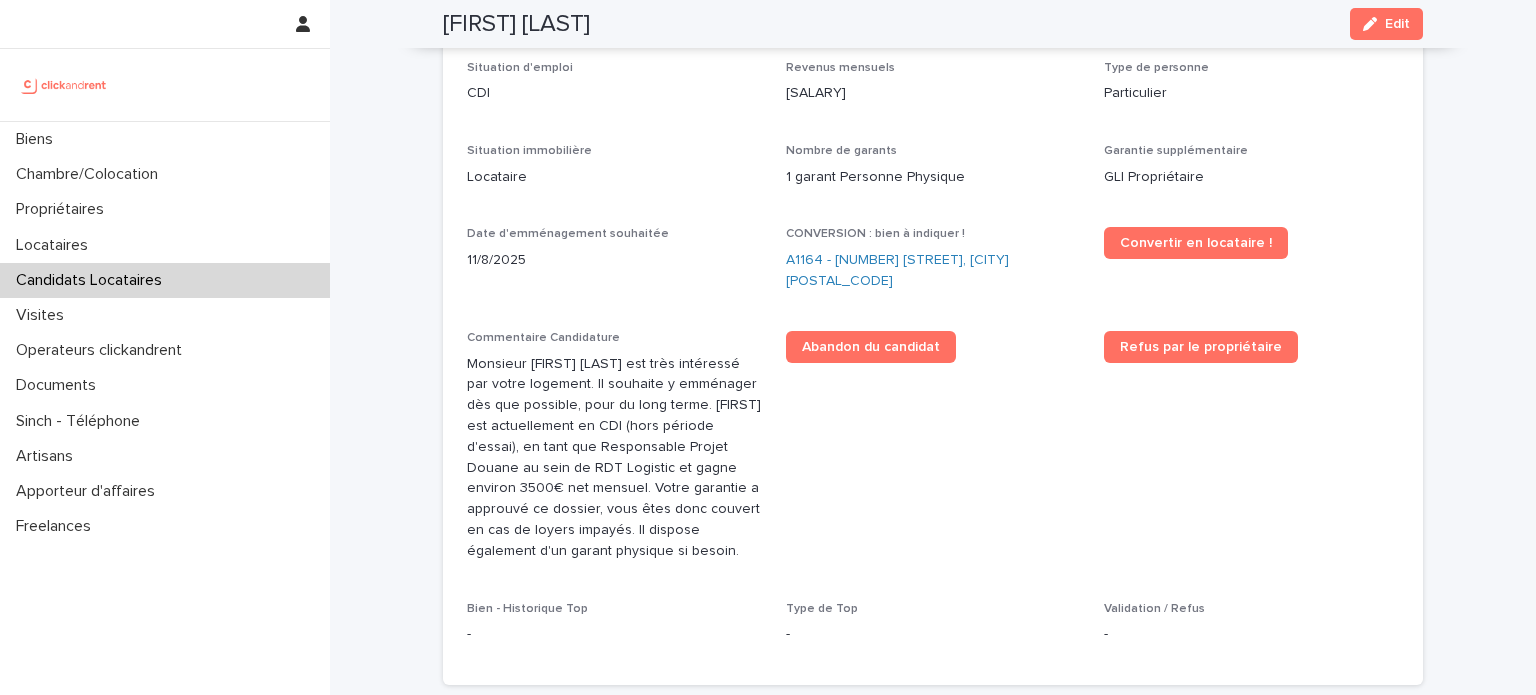 scroll, scrollTop: 578, scrollLeft: 0, axis: vertical 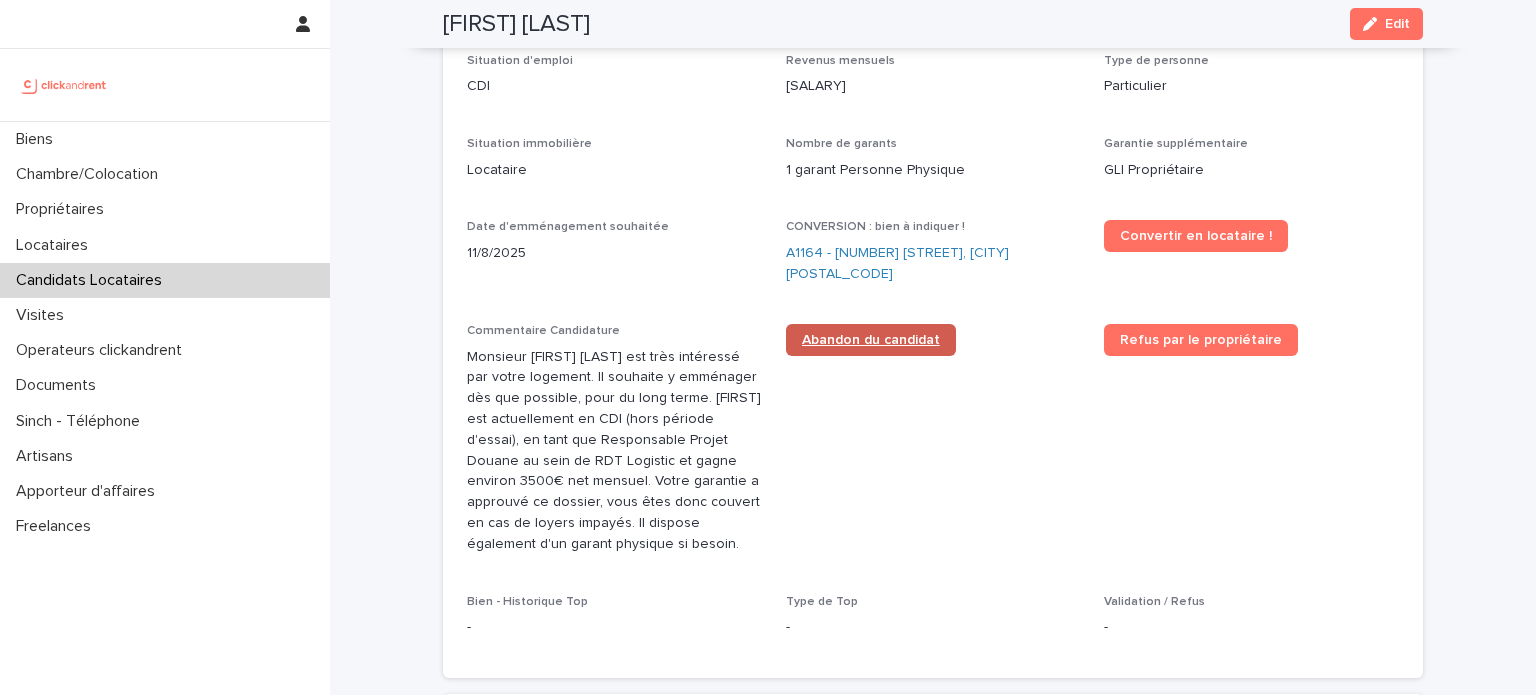 click on "Abandon du candidat" at bounding box center [871, 340] 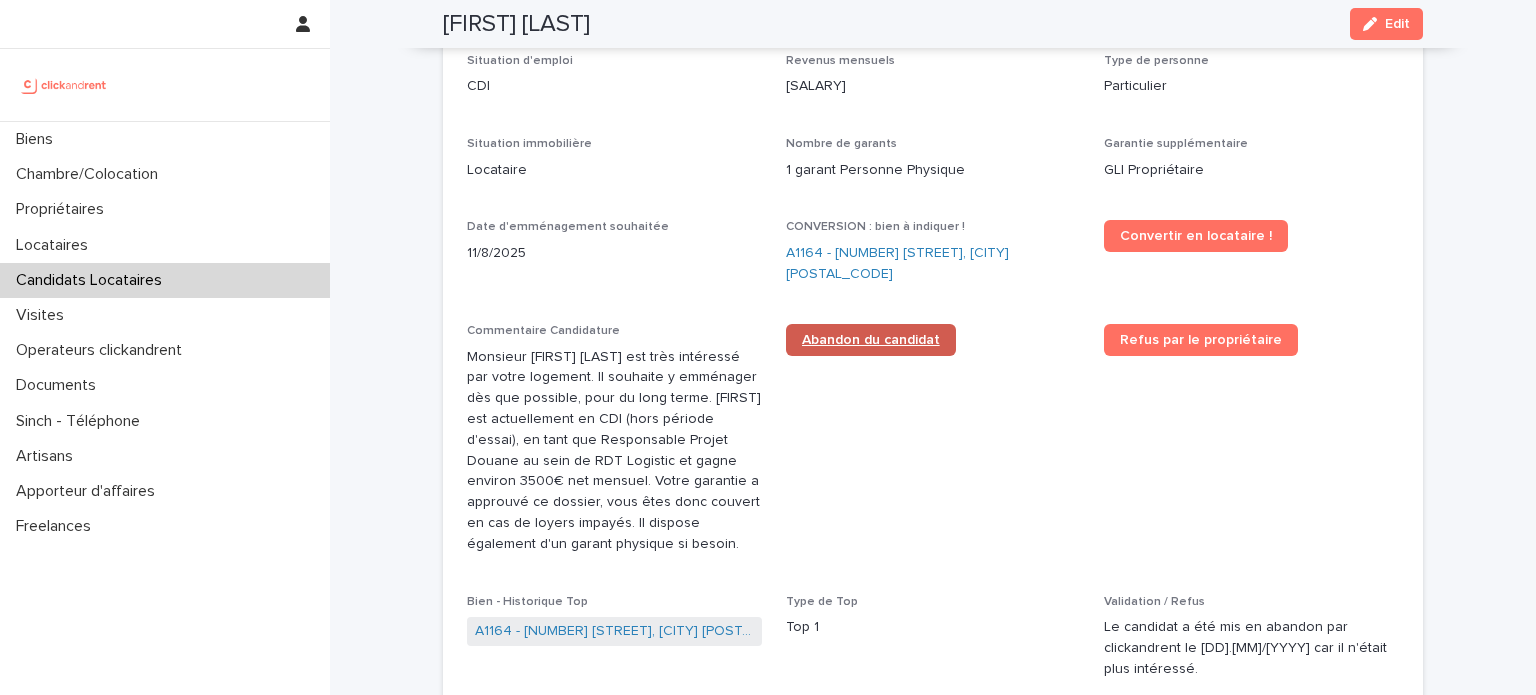 scroll, scrollTop: 599, scrollLeft: 0, axis: vertical 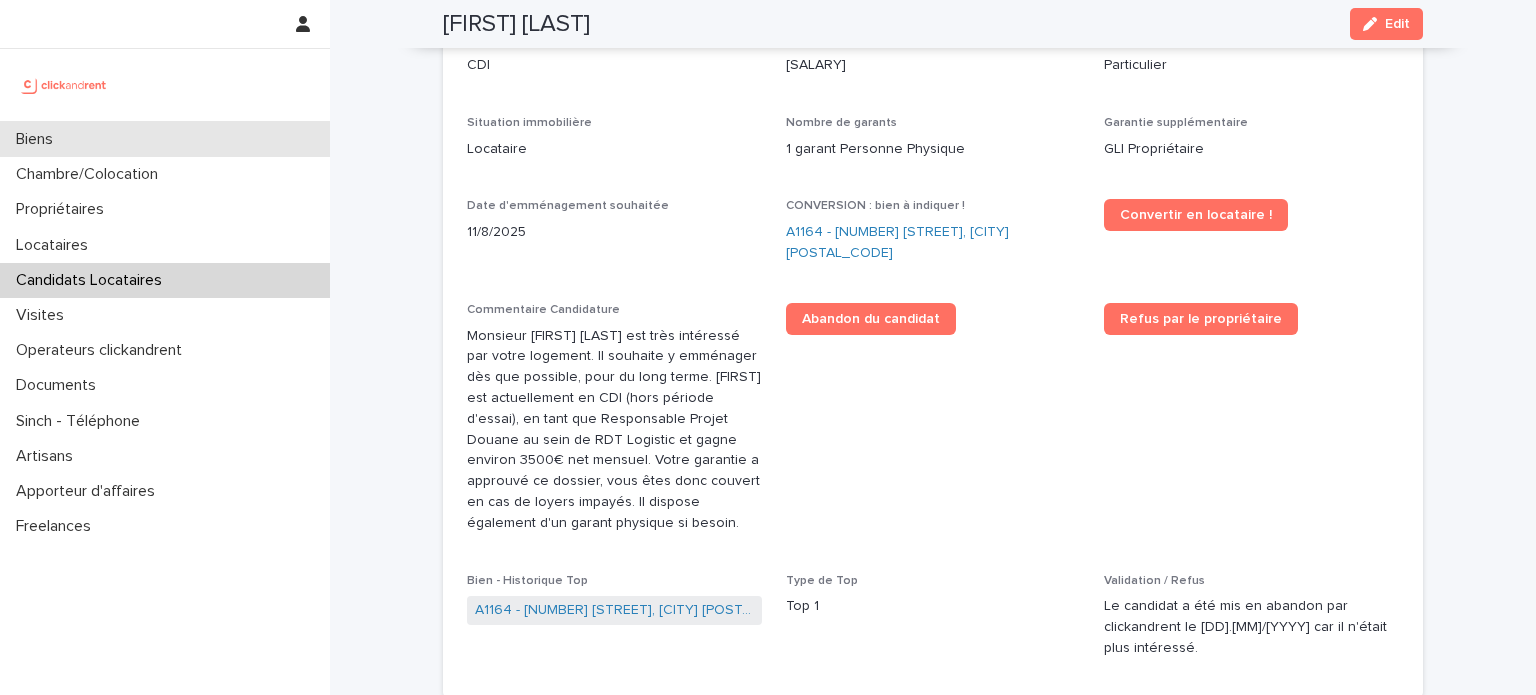 click on "Biens" at bounding box center [165, 139] 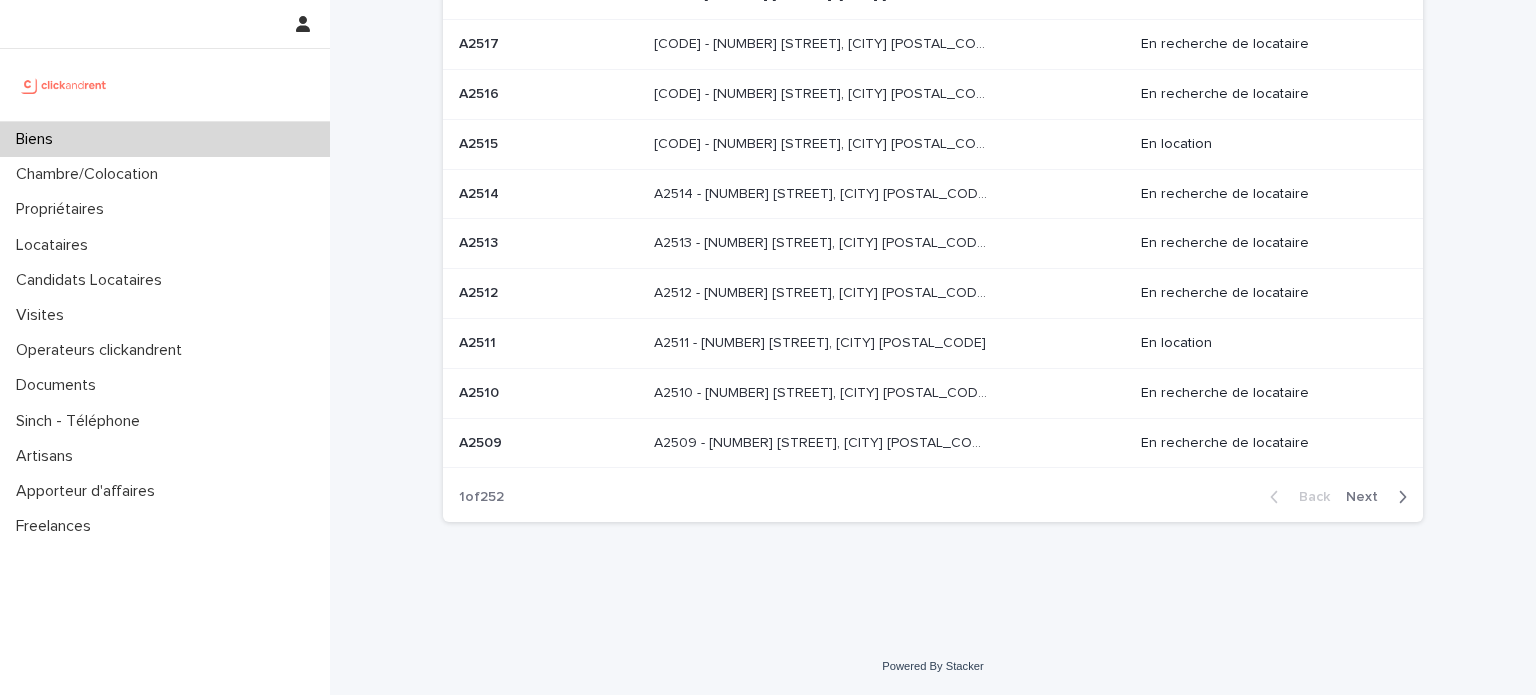 scroll, scrollTop: 0, scrollLeft: 0, axis: both 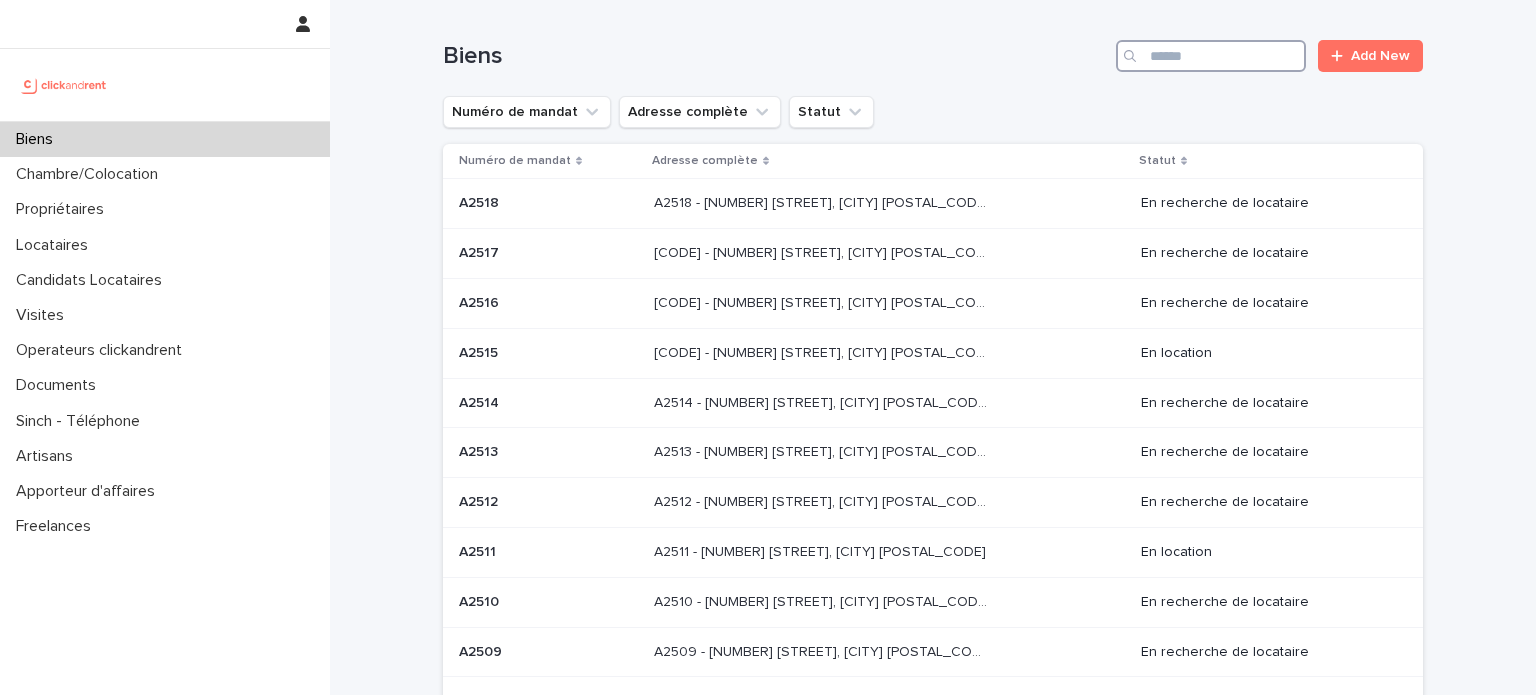 click at bounding box center [1211, 56] 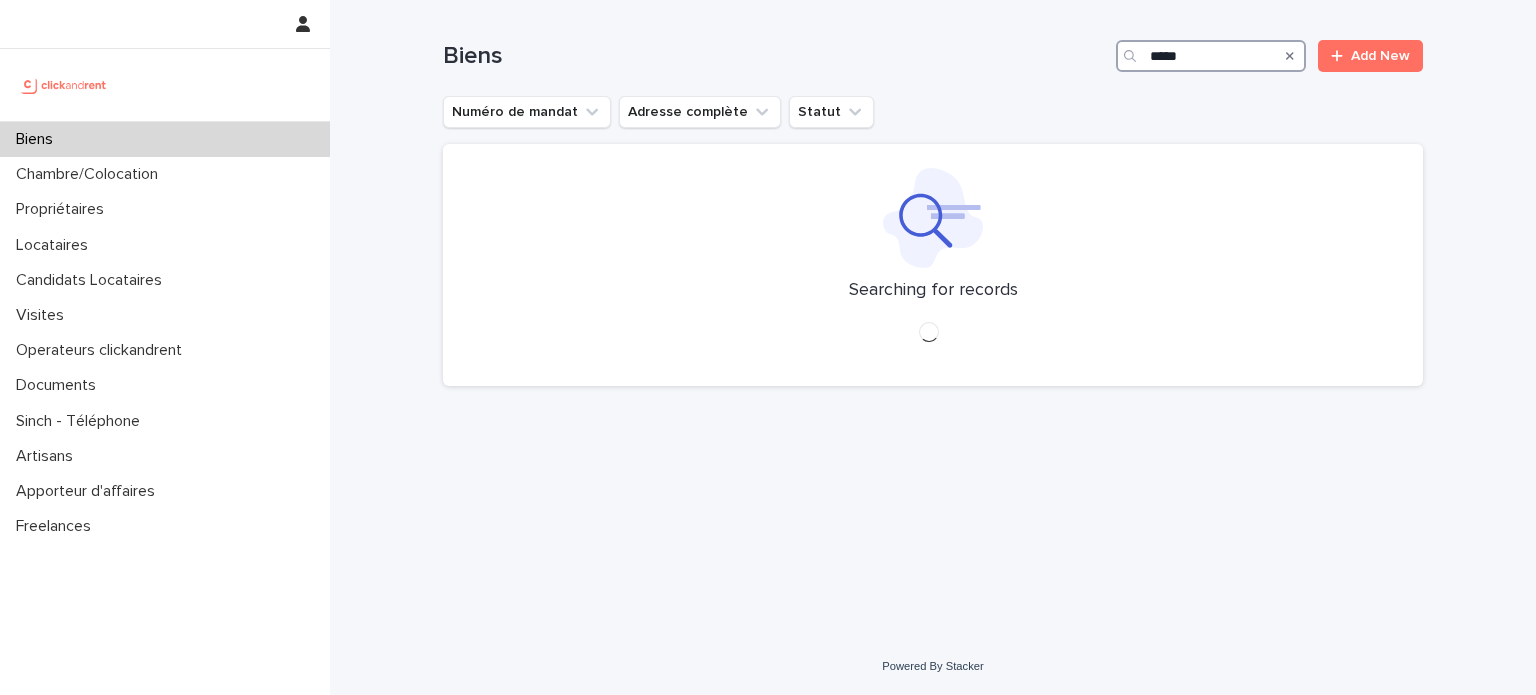 scroll, scrollTop: 0, scrollLeft: 0, axis: both 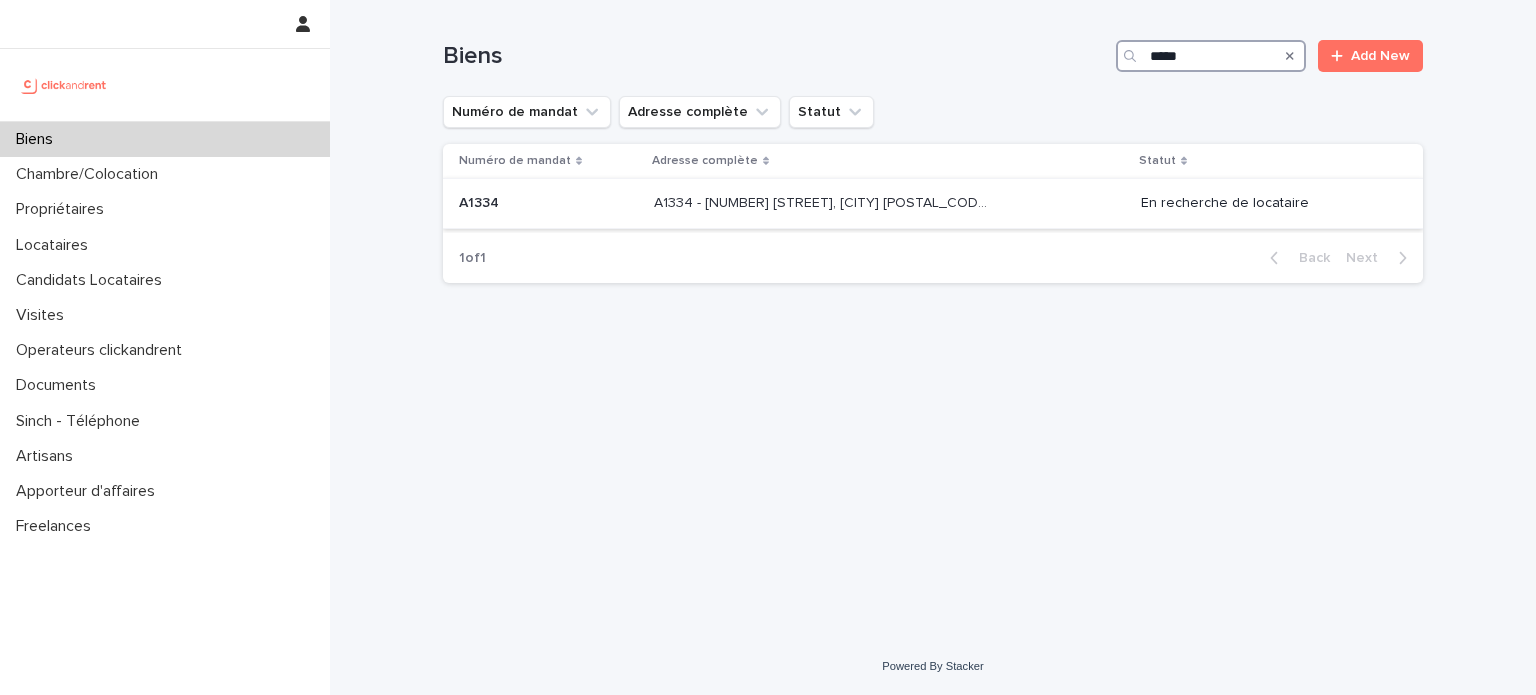 type on "*****" 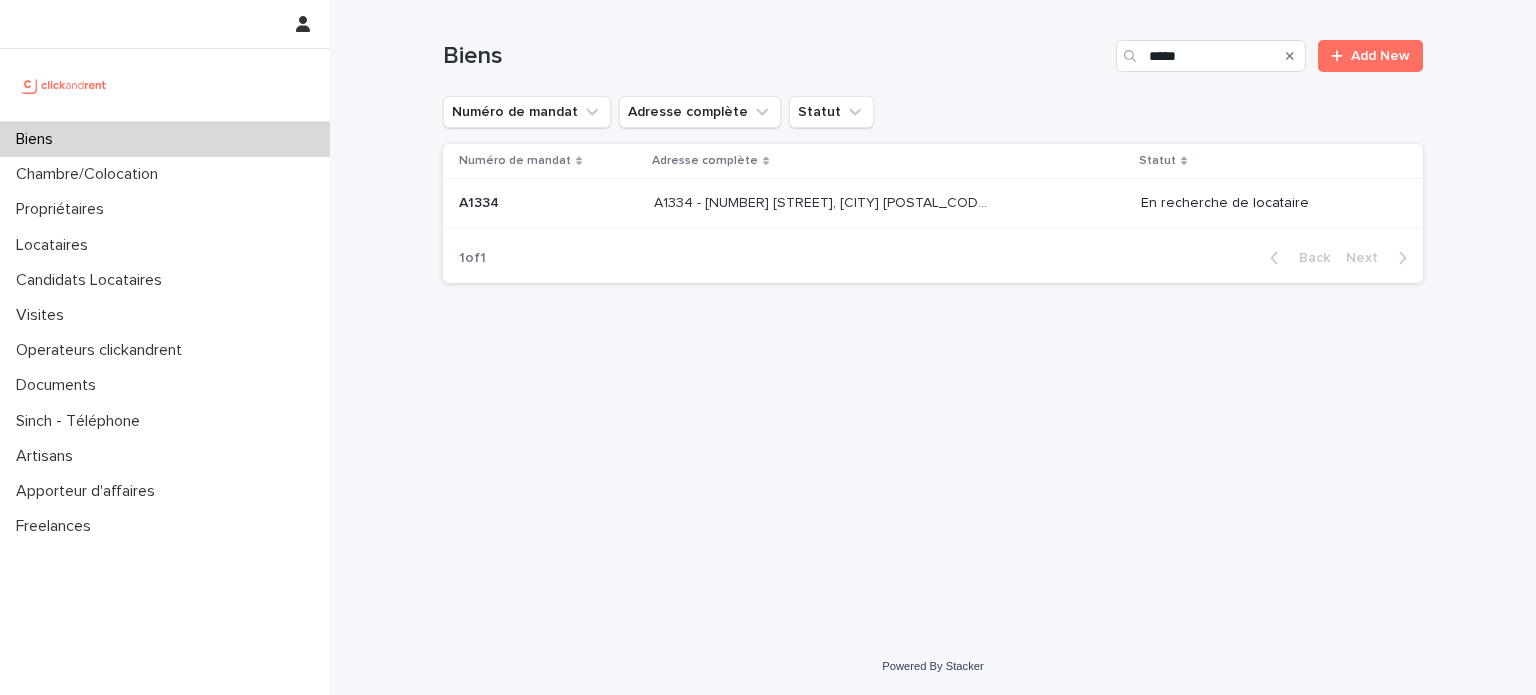 click on "[CODE] - [NUMBER] [STREET], [CITY] [POSTAL_CODE] [CODE] - [NUMBER] [STREET], [CITY] [POSTAL_CODE]" at bounding box center [889, 203] 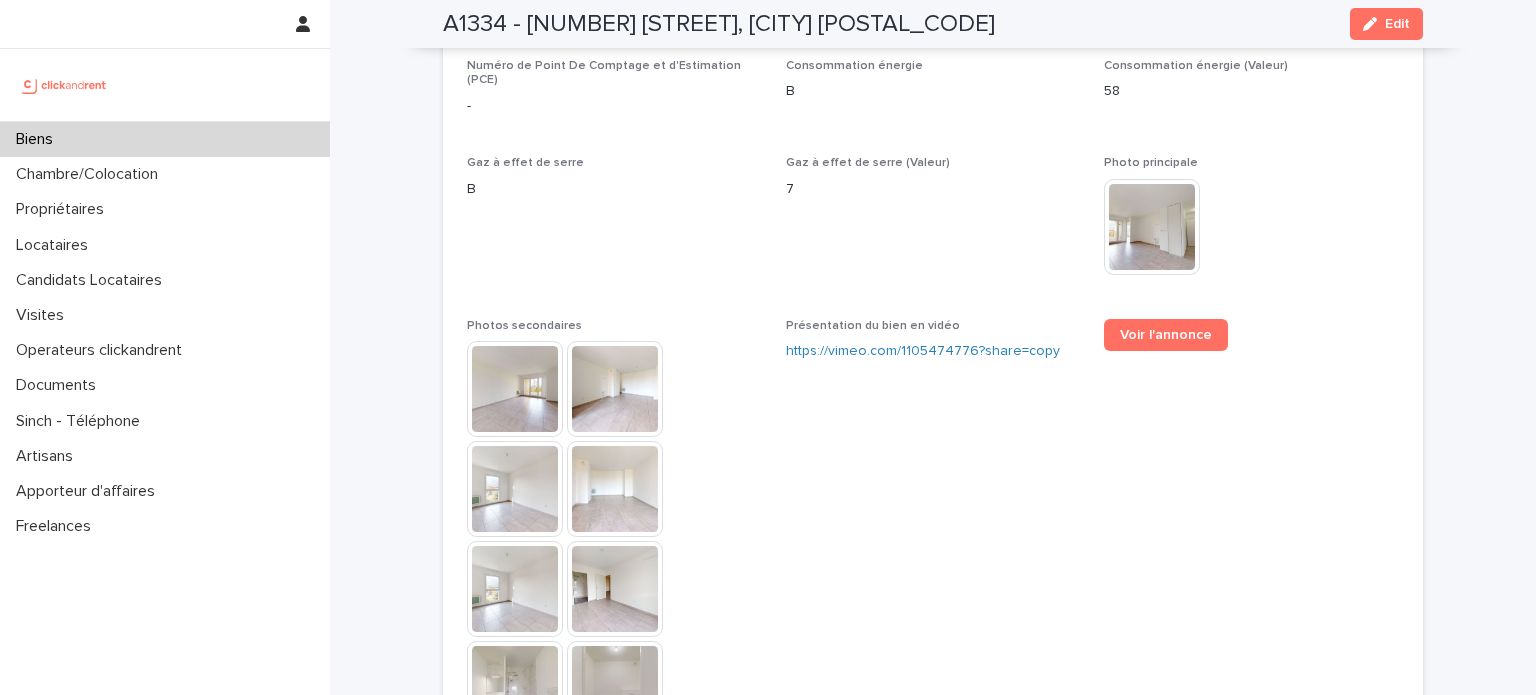 scroll, scrollTop: 5079, scrollLeft: 0, axis: vertical 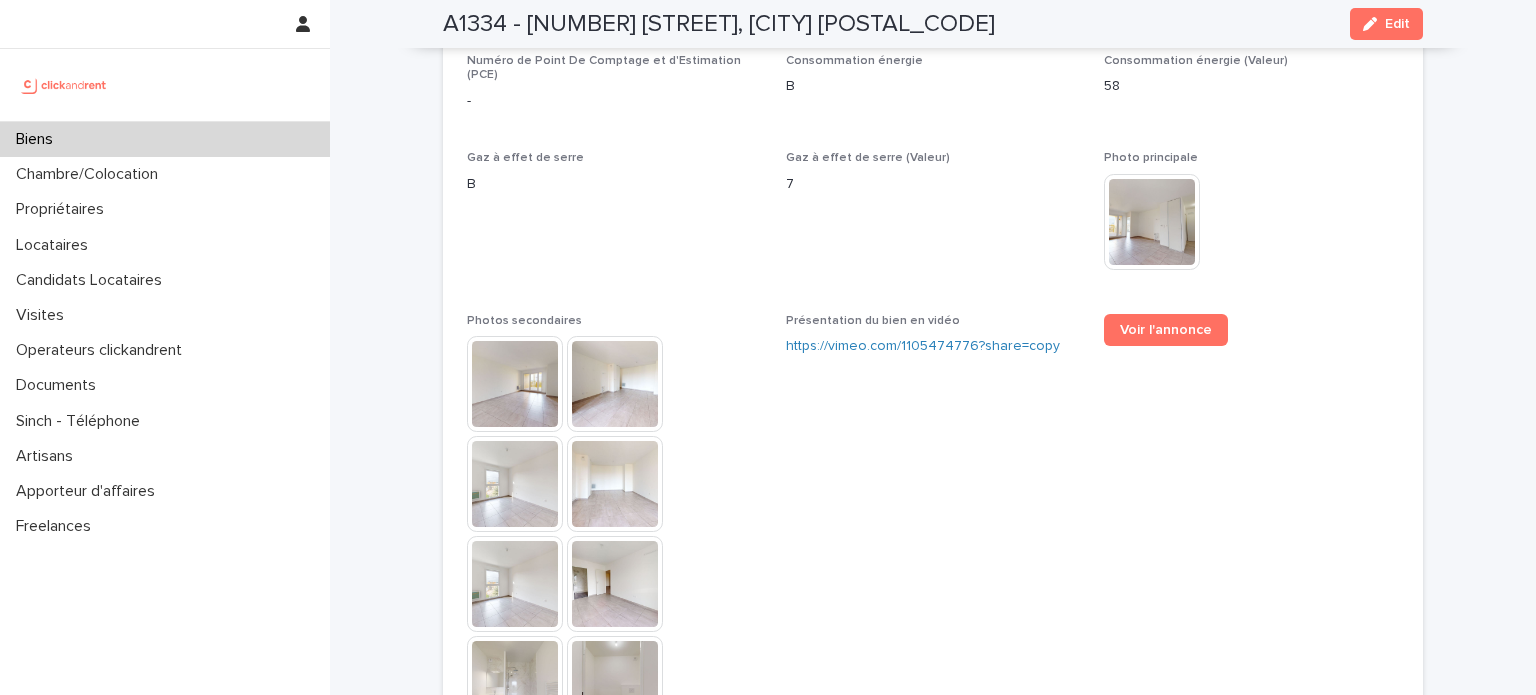 click on "Voir l'annonce" at bounding box center (1251, 338) 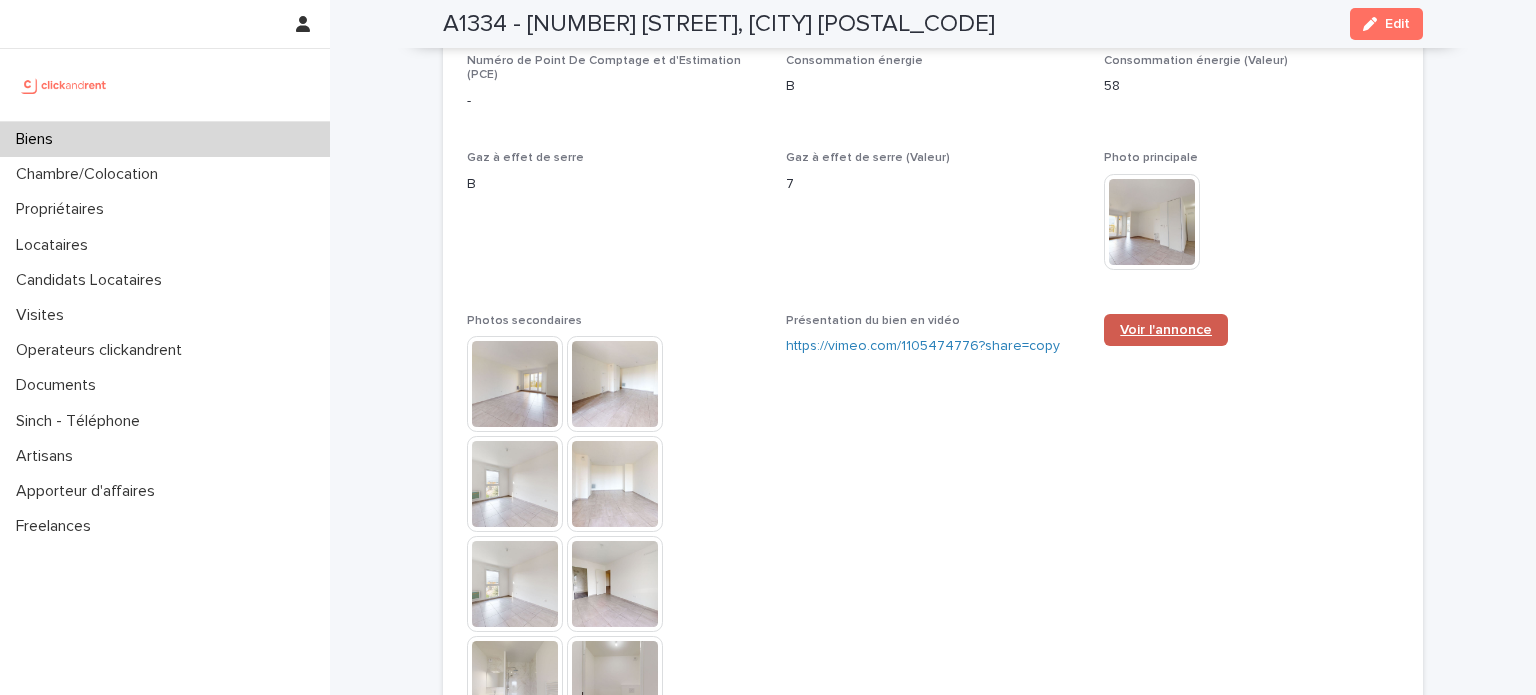 click on "Voir l'annonce" at bounding box center [1166, 330] 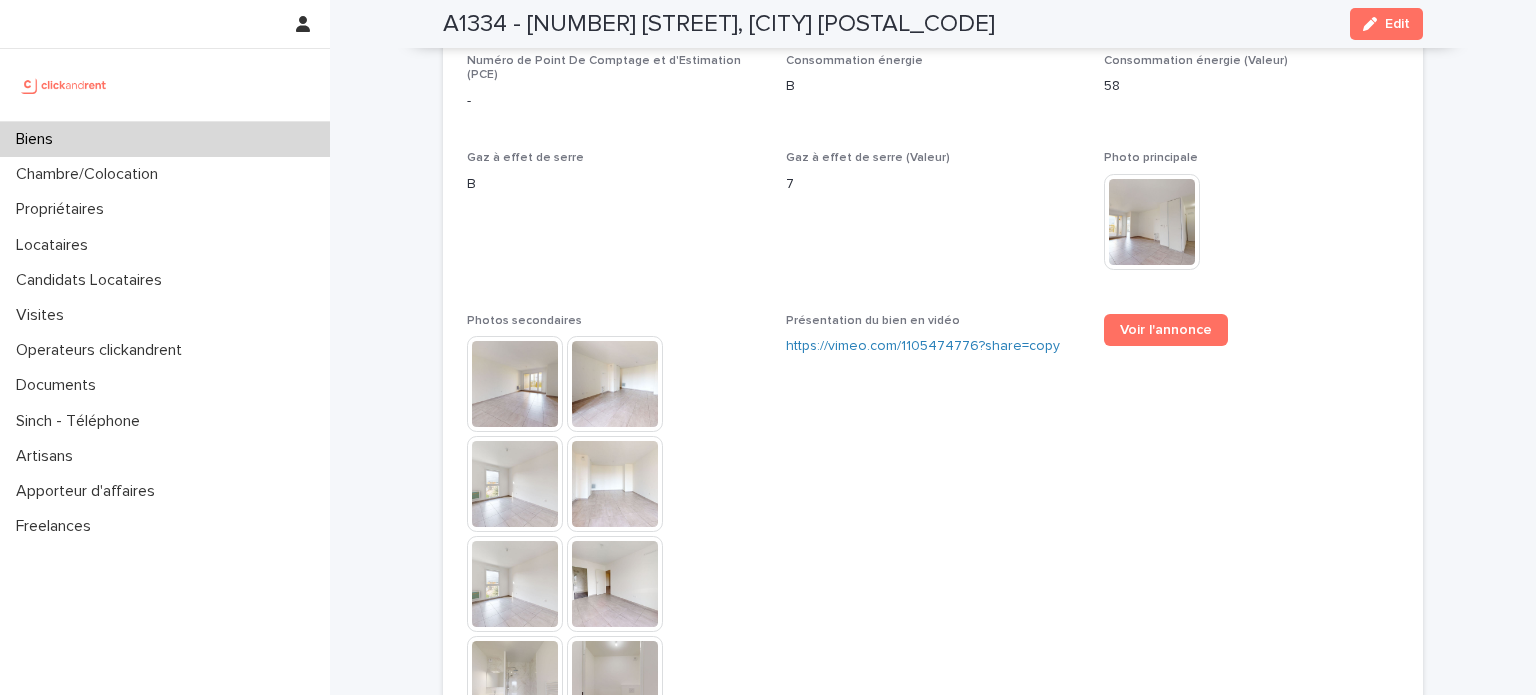 click on "Biens" at bounding box center (165, 139) 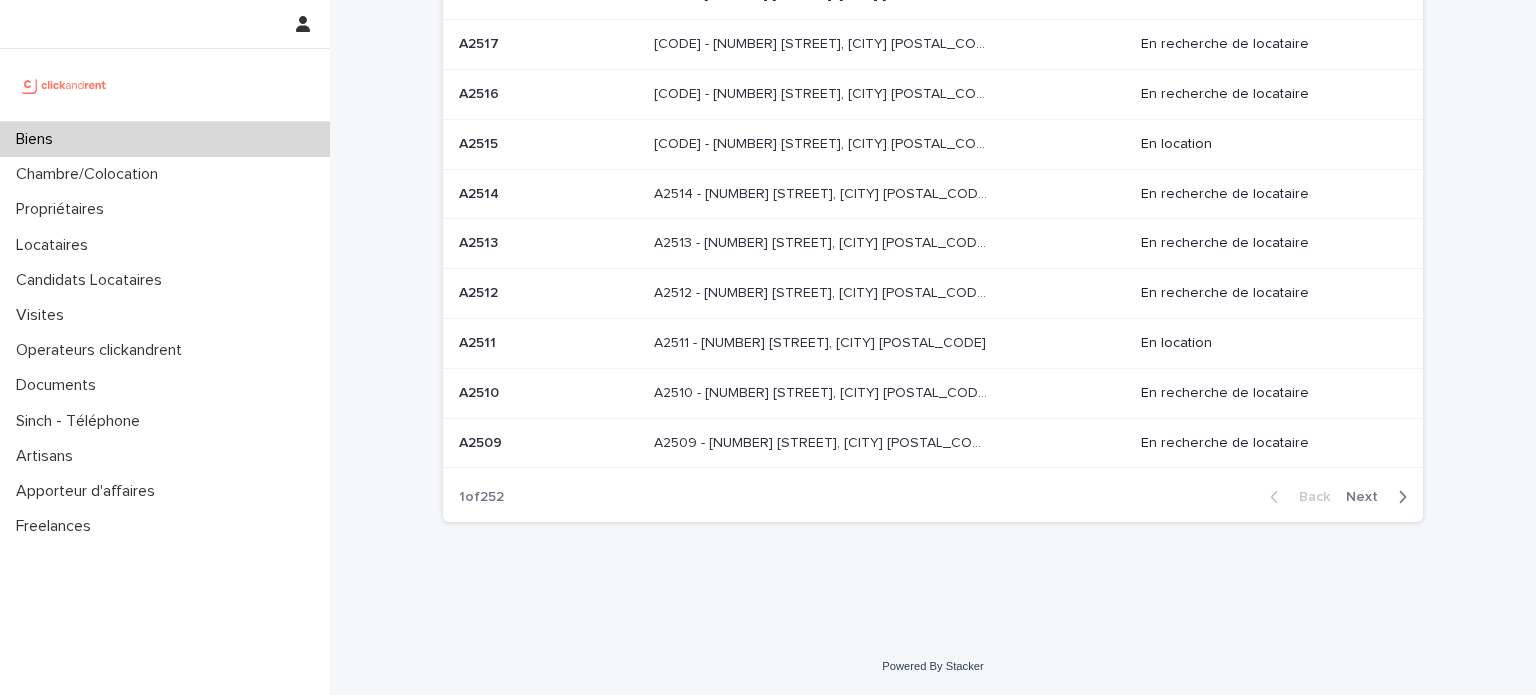 scroll, scrollTop: 0, scrollLeft: 0, axis: both 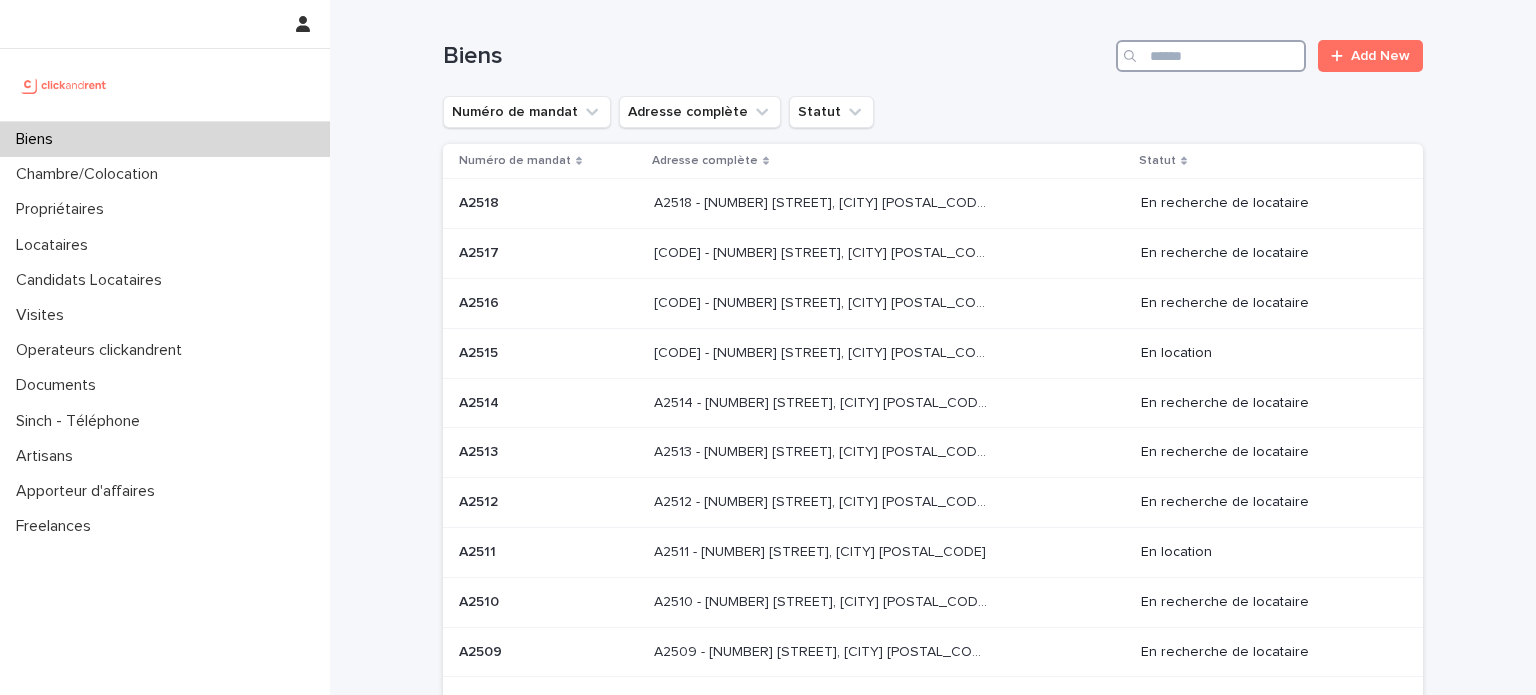 click at bounding box center (1211, 56) 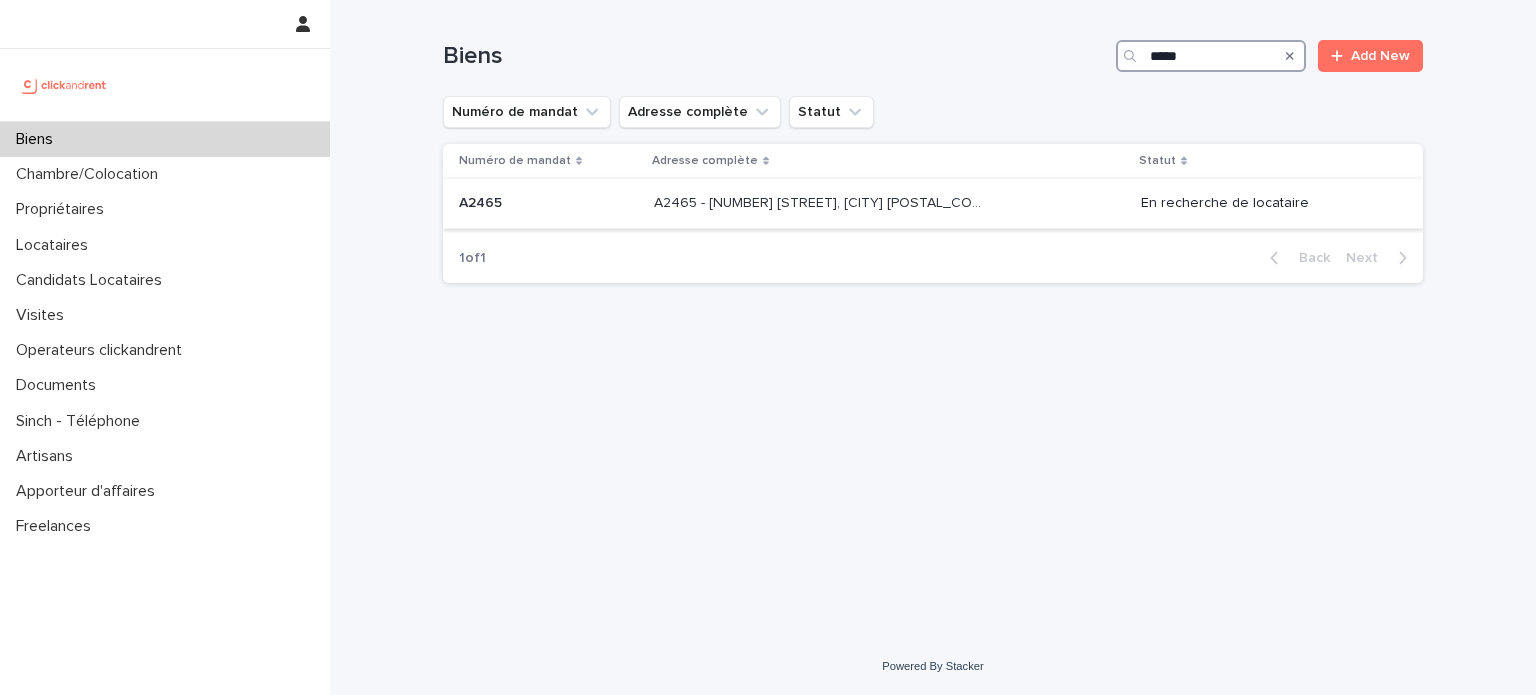 type on "*****" 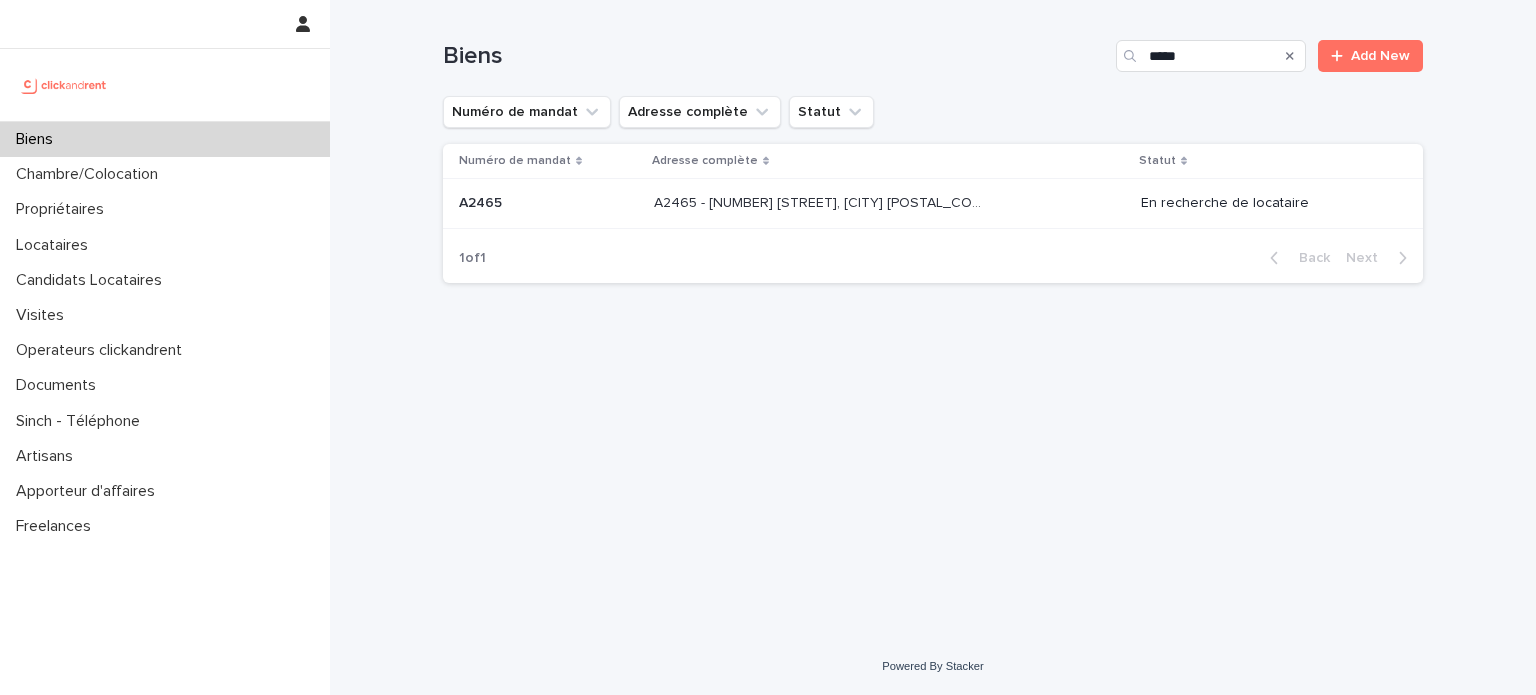 click on "[CODE] - [NUMBER] [STREET], [CITY] [POSTAL_CODE] [CODE] - [NUMBER] [STREET], [CITY] [POSTAL_CODE]" at bounding box center (889, 203) 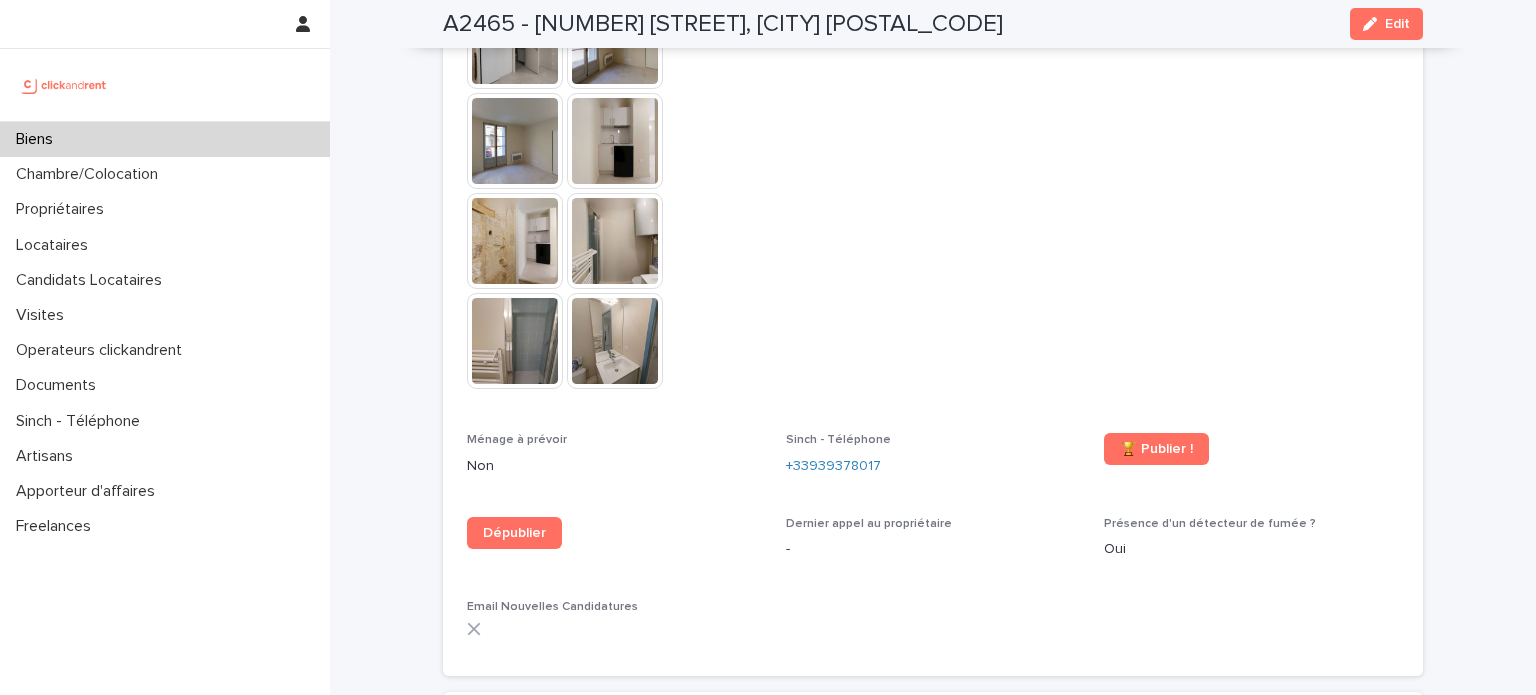 scroll, scrollTop: 4767, scrollLeft: 0, axis: vertical 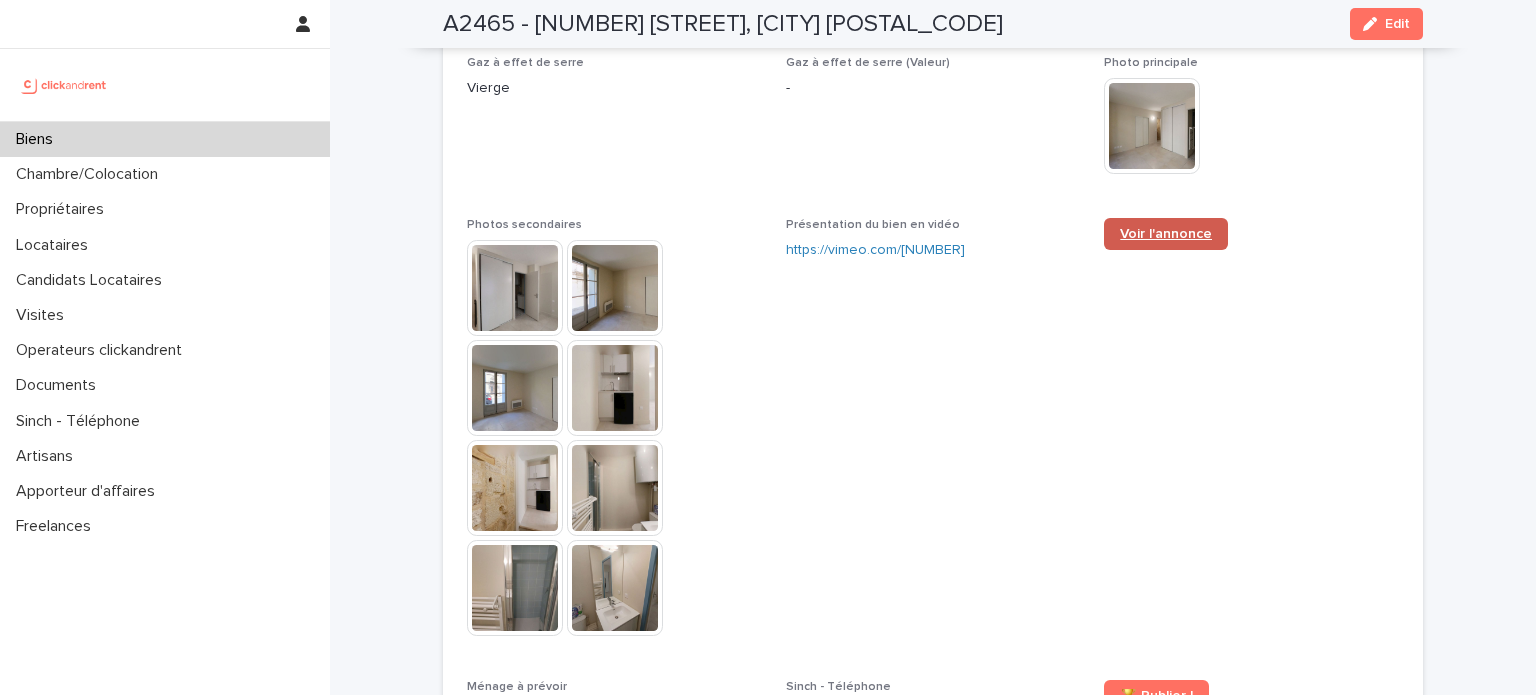 click on "Voir l'annonce" at bounding box center (1166, 234) 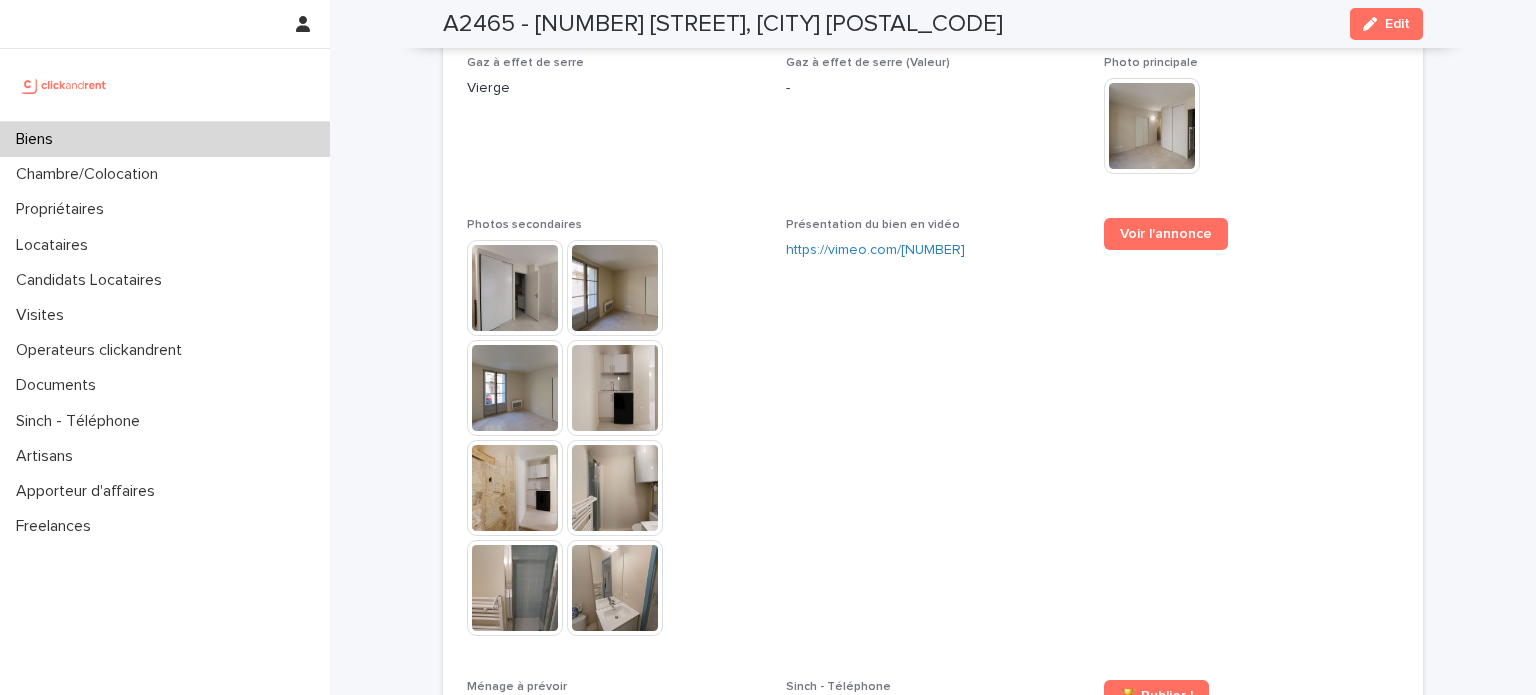 click at bounding box center [165, 85] 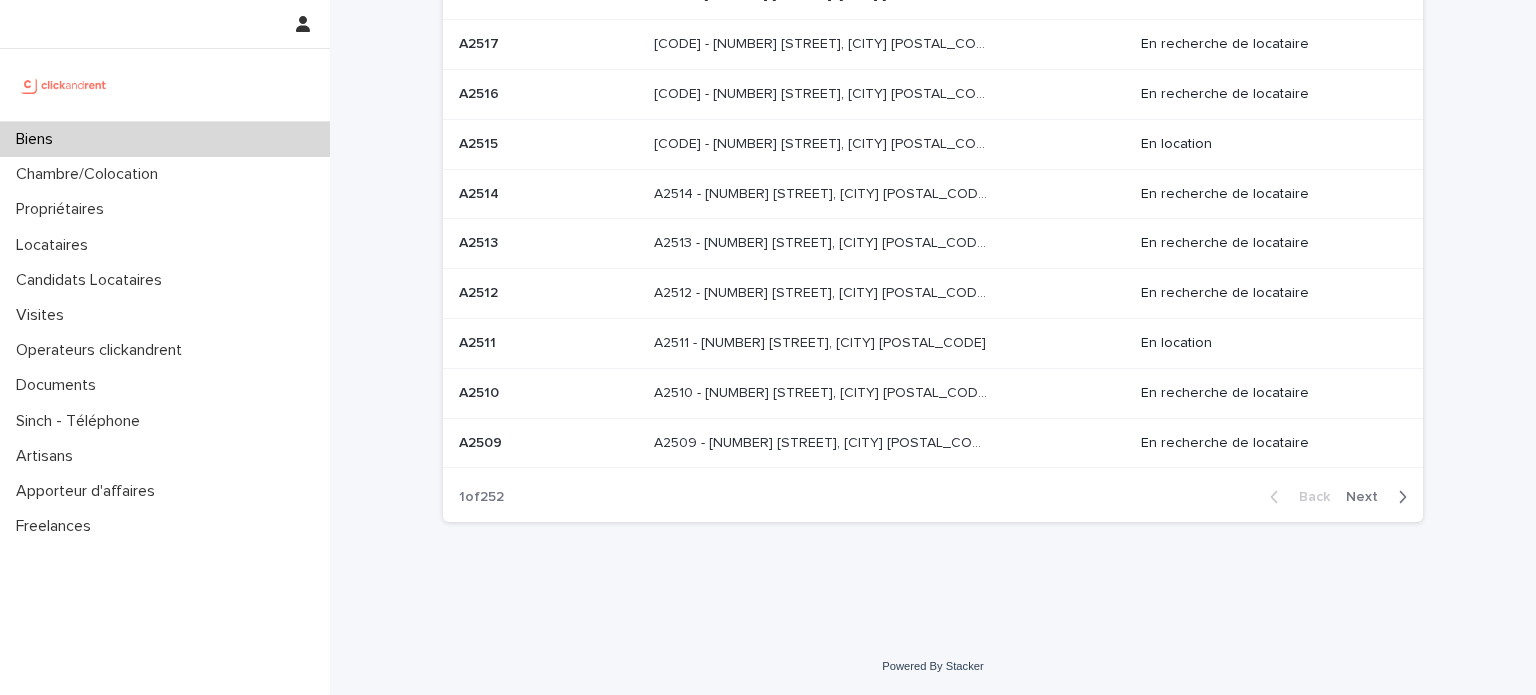 scroll, scrollTop: 0, scrollLeft: 0, axis: both 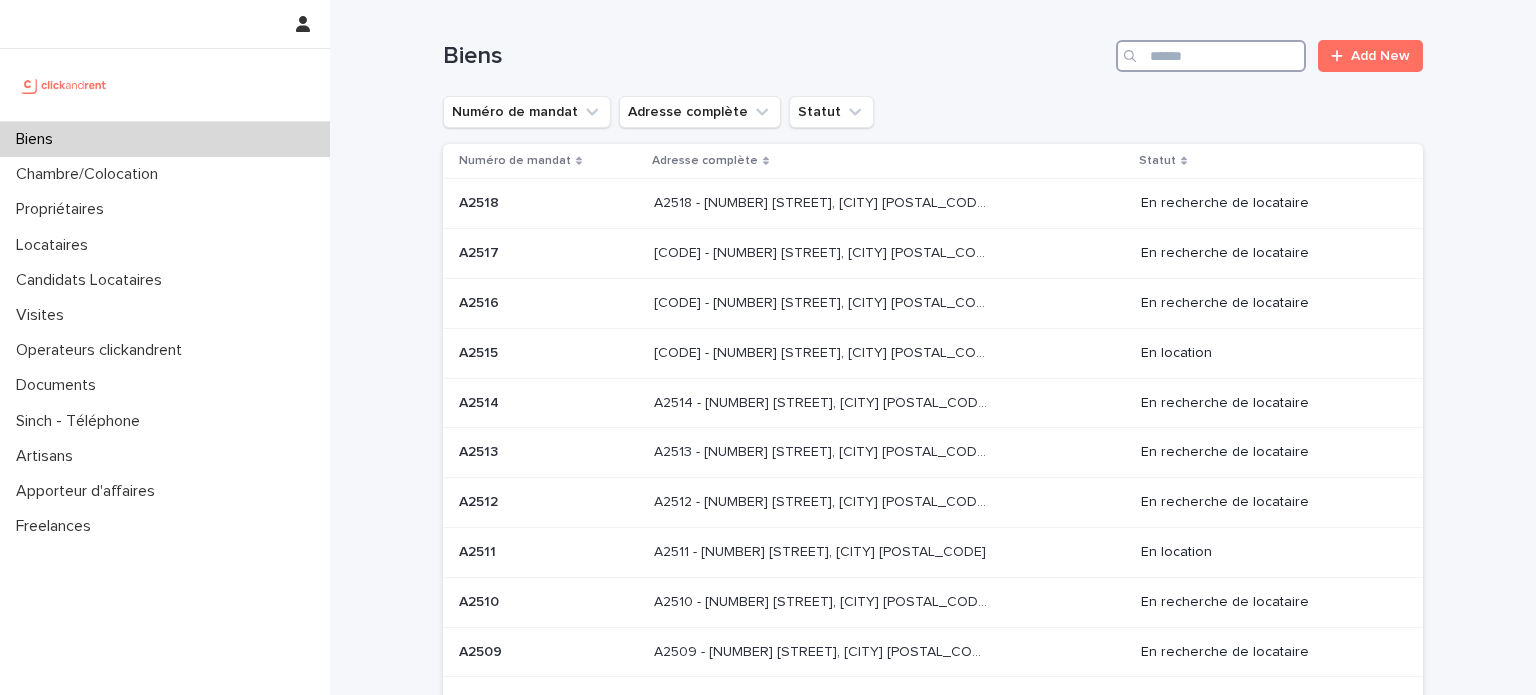 click at bounding box center [1211, 56] 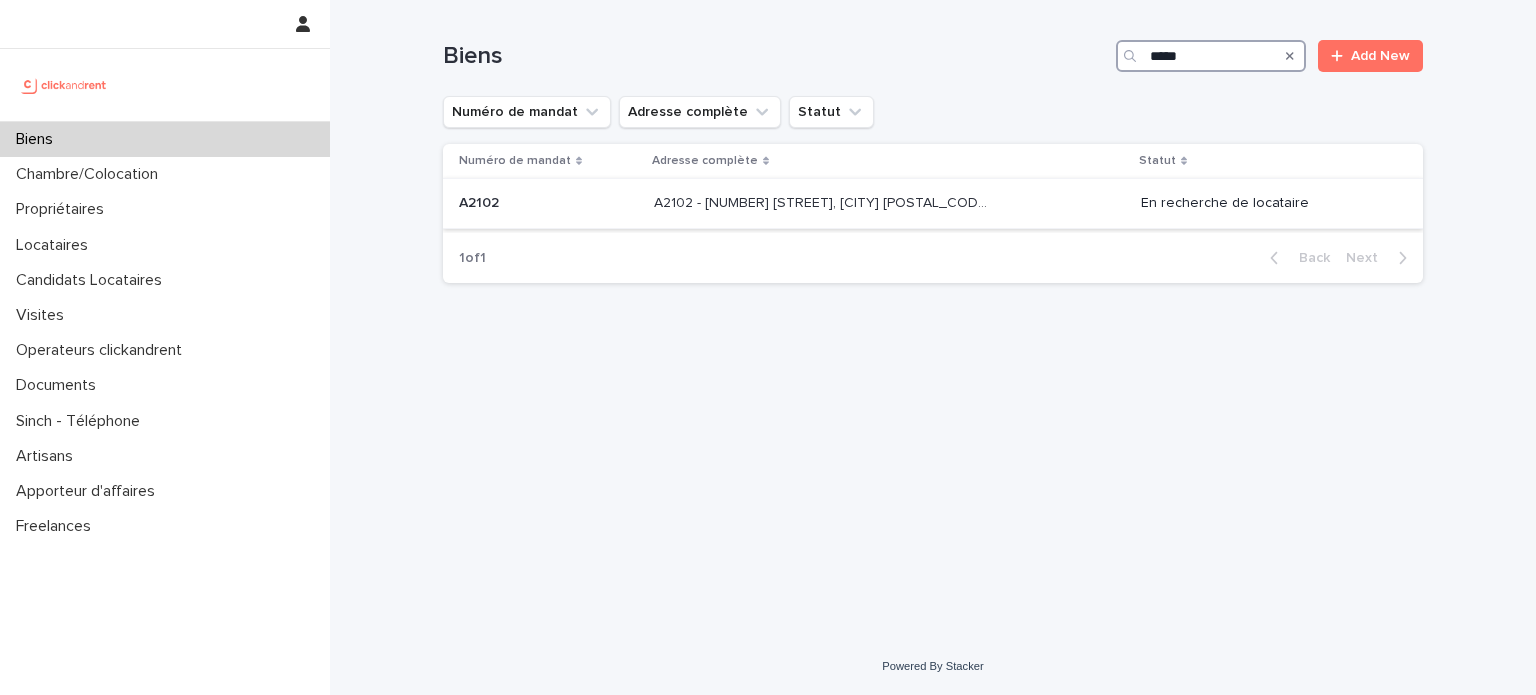 type on "*****" 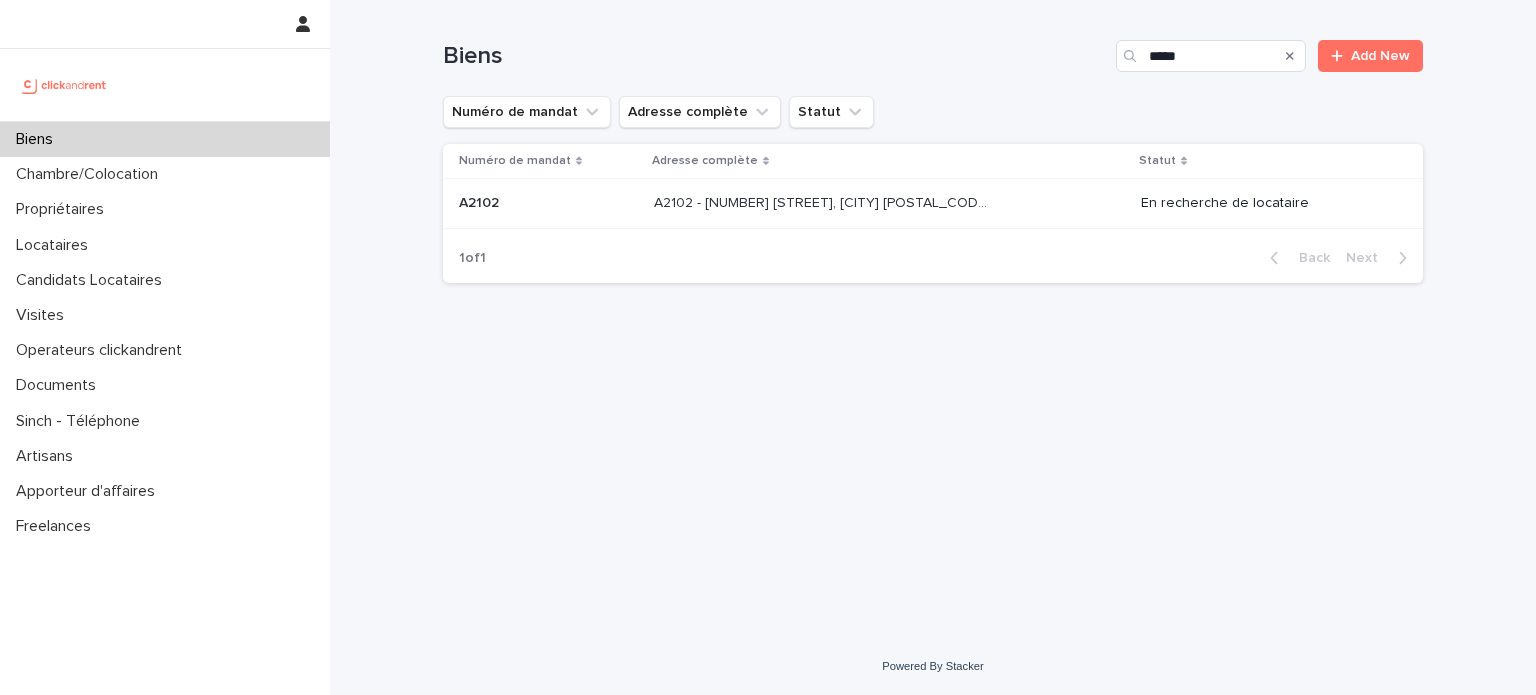 click on "A2102 - [NUMBER] [STREET], [CITY] [POSTAL_CODE] A2102 - [NUMBER] [STREET], [CITY] [POSTAL_CODE]" at bounding box center [889, 203] 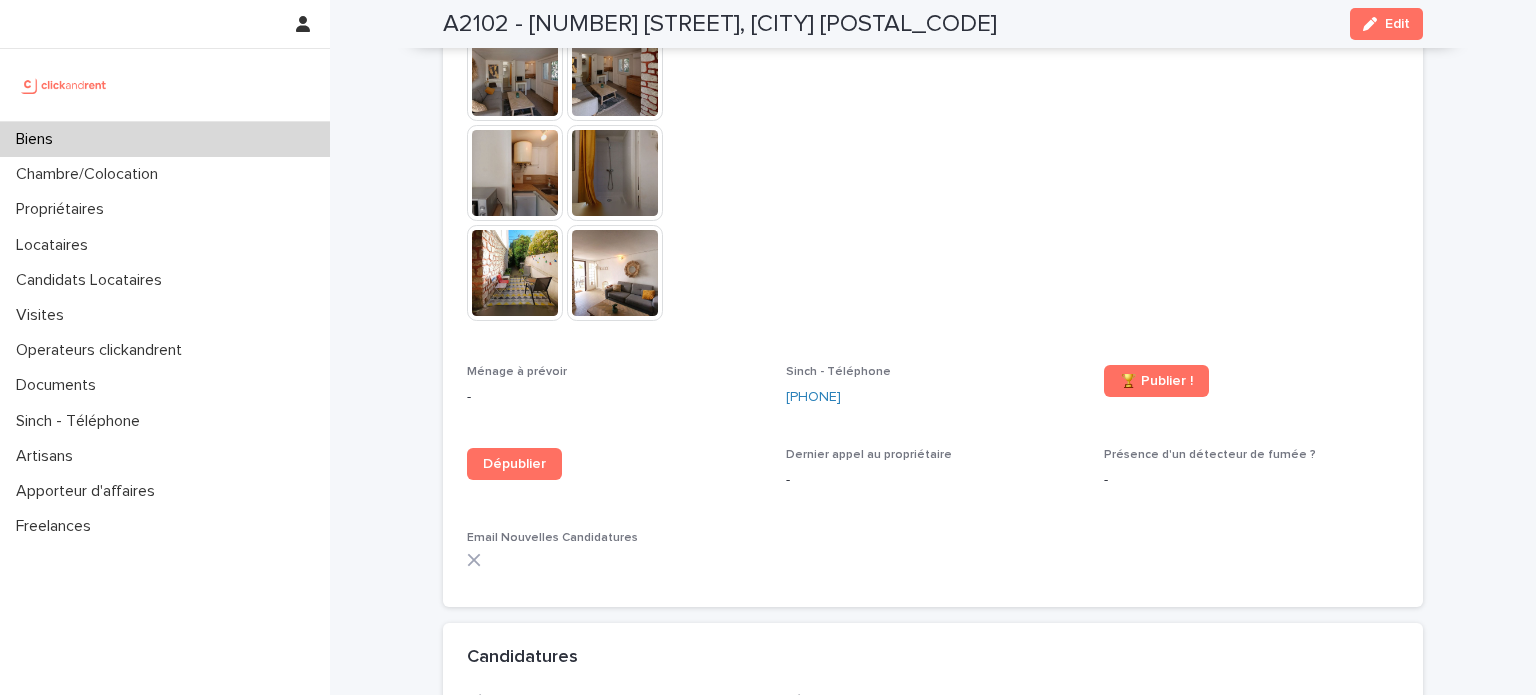 scroll, scrollTop: 4684, scrollLeft: 0, axis: vertical 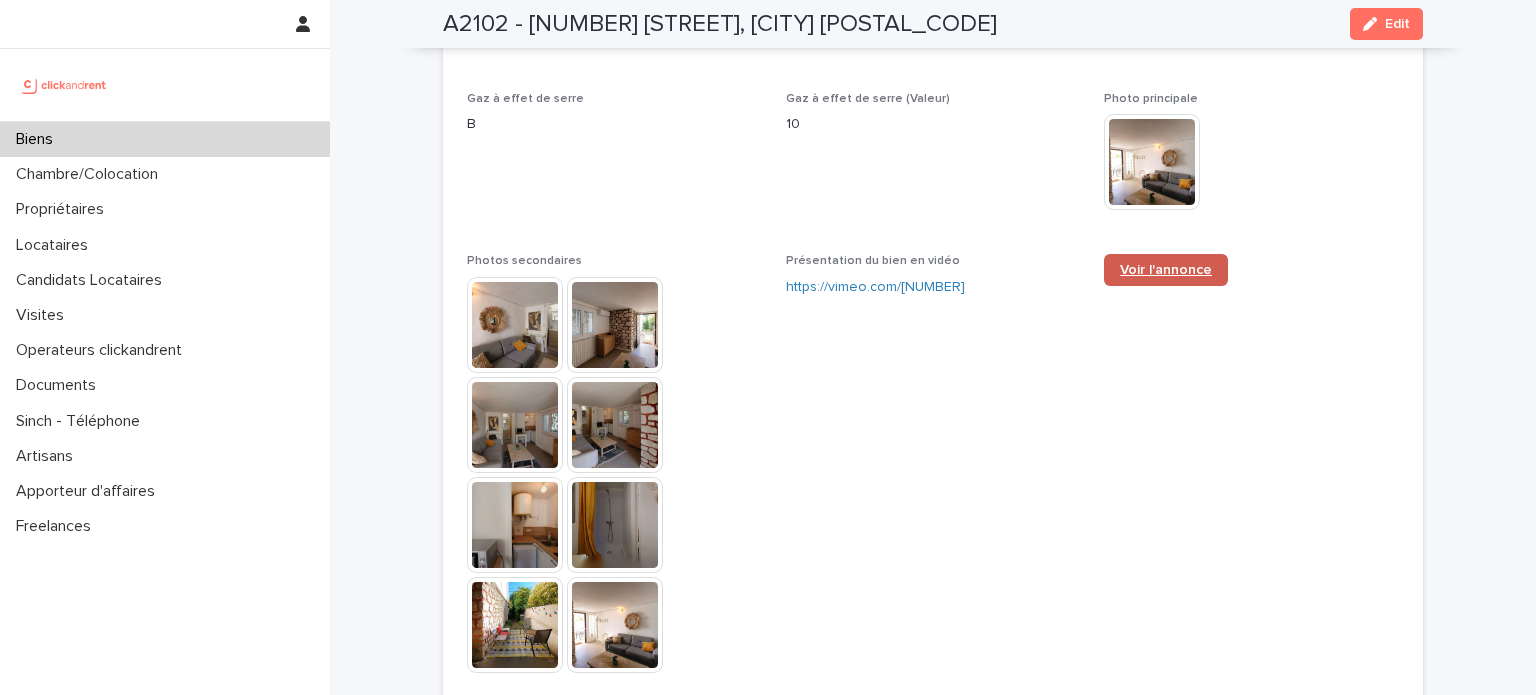 click on "Voir l'annonce" at bounding box center (1166, 270) 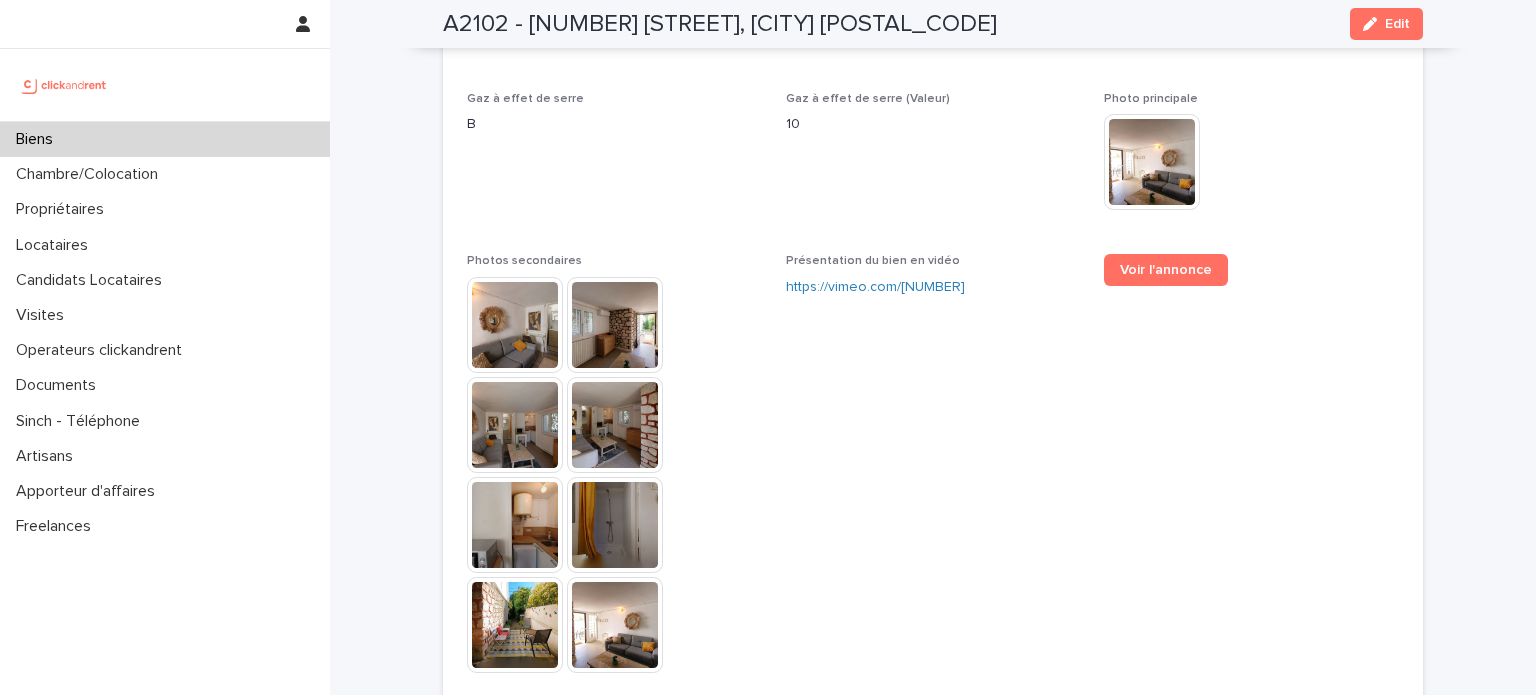 click on "Biens" at bounding box center [165, 139] 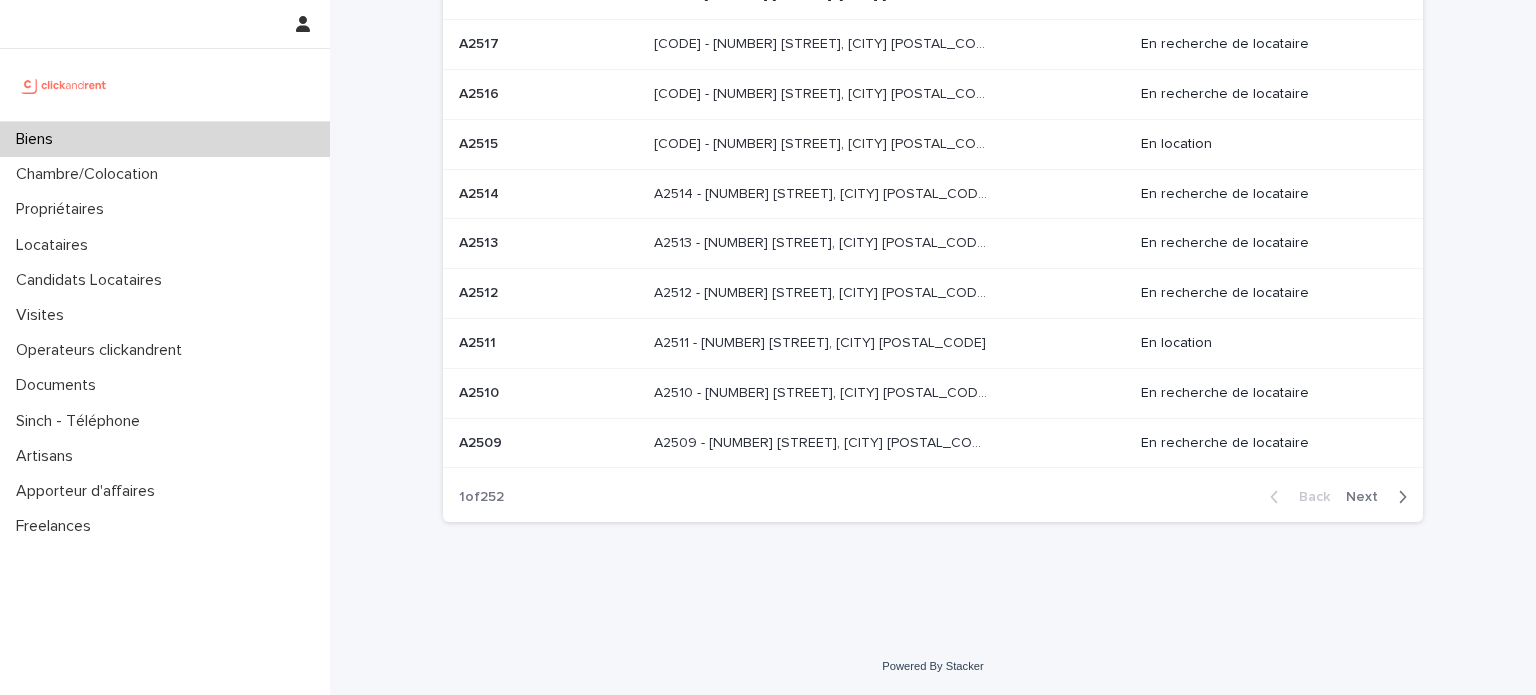 scroll, scrollTop: 0, scrollLeft: 0, axis: both 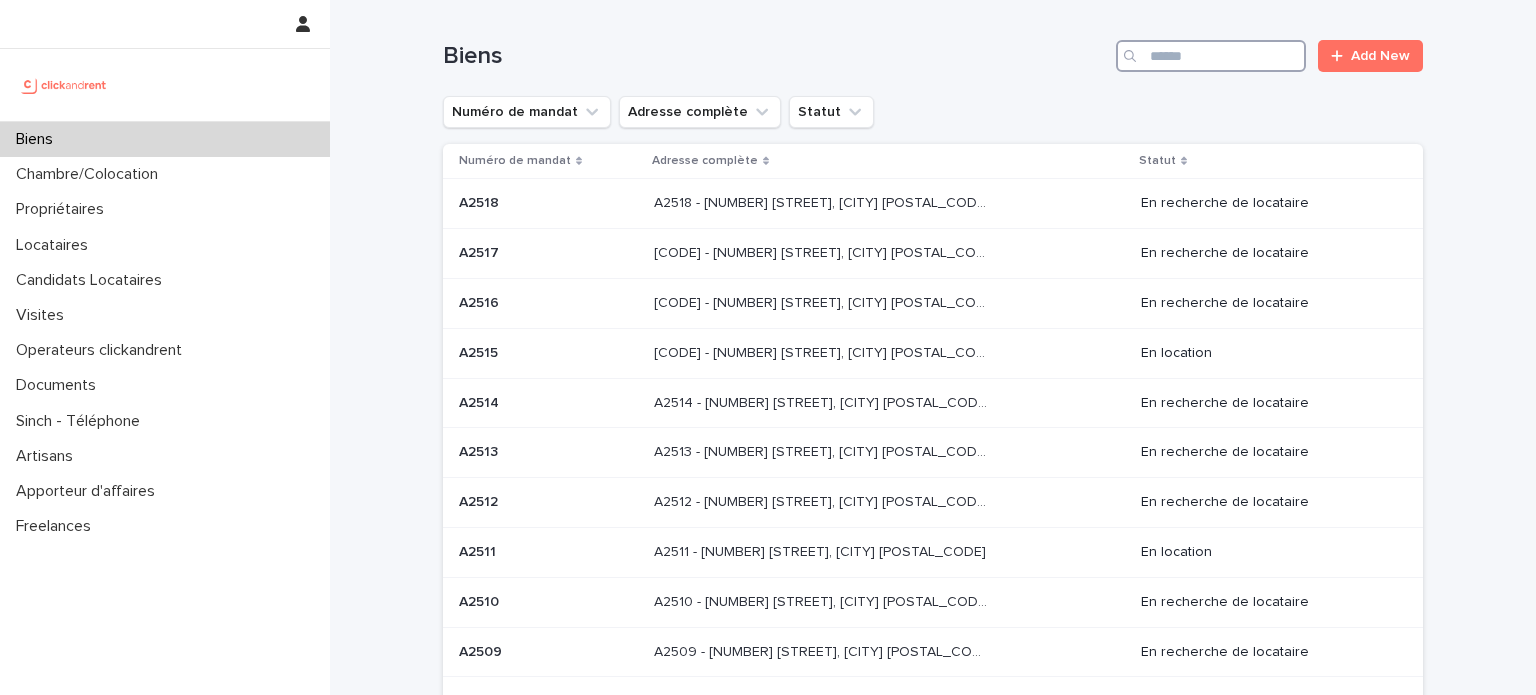 click at bounding box center [1211, 56] 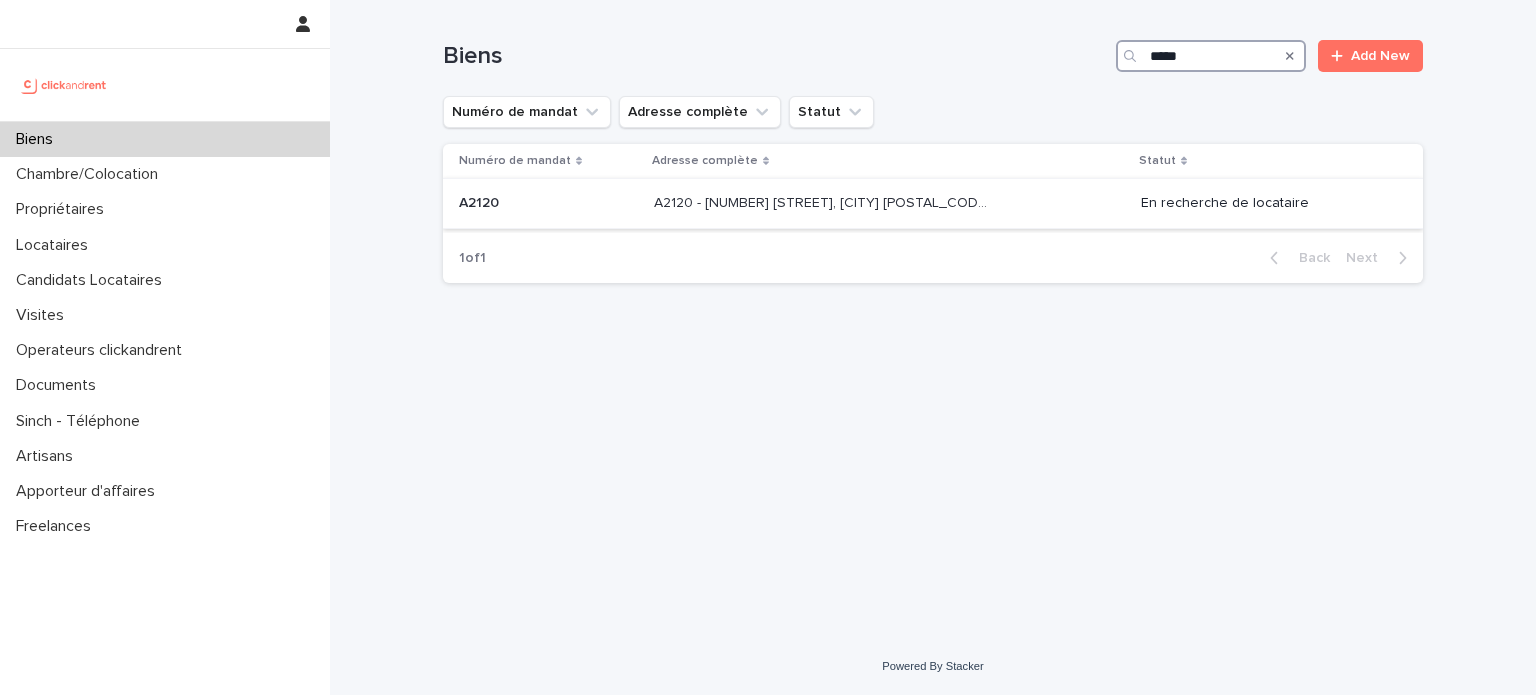 type on "*****" 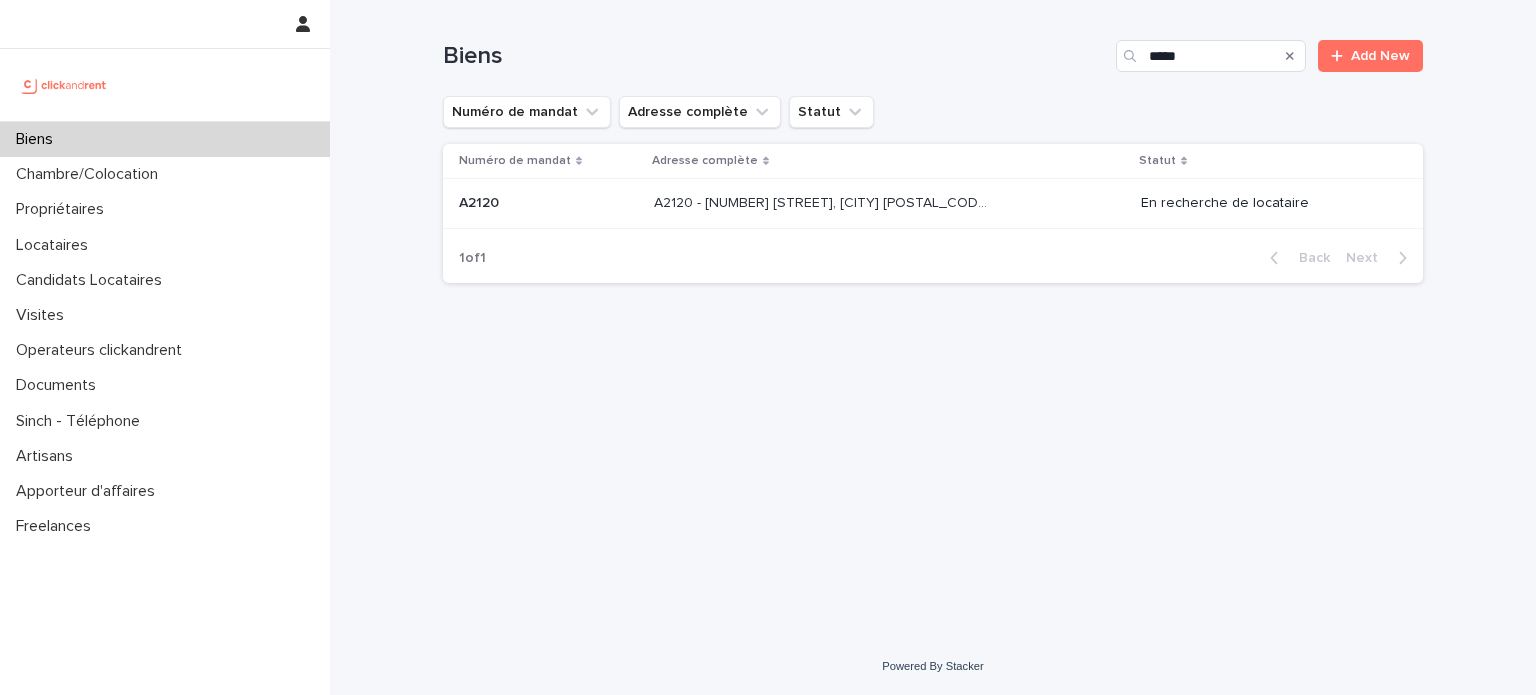 click on "A2120 - [NUMBER] [STREET], [CITY] [POSTAL_CODE] A2120 - [NUMBER] [STREET], [CITY] [POSTAL_CODE]" at bounding box center (889, 204) 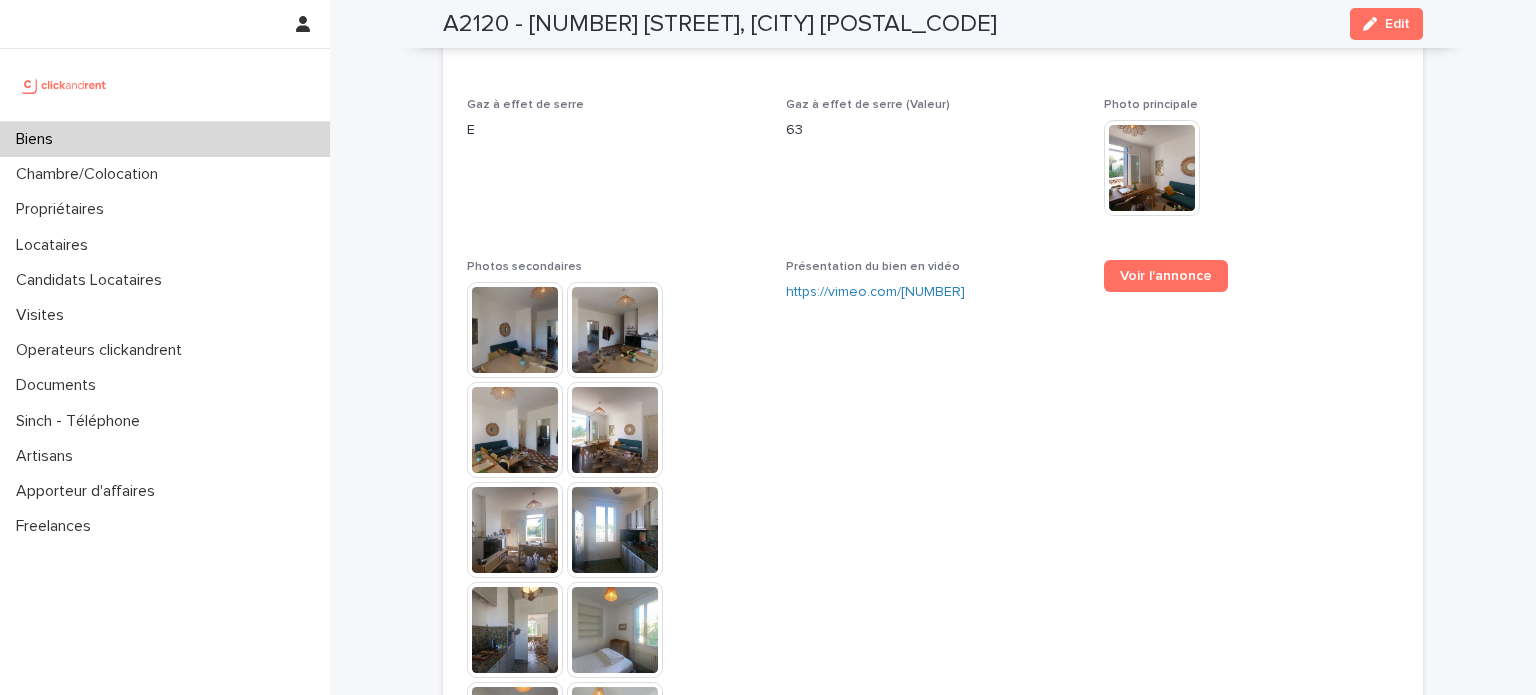 scroll, scrollTop: 4798, scrollLeft: 0, axis: vertical 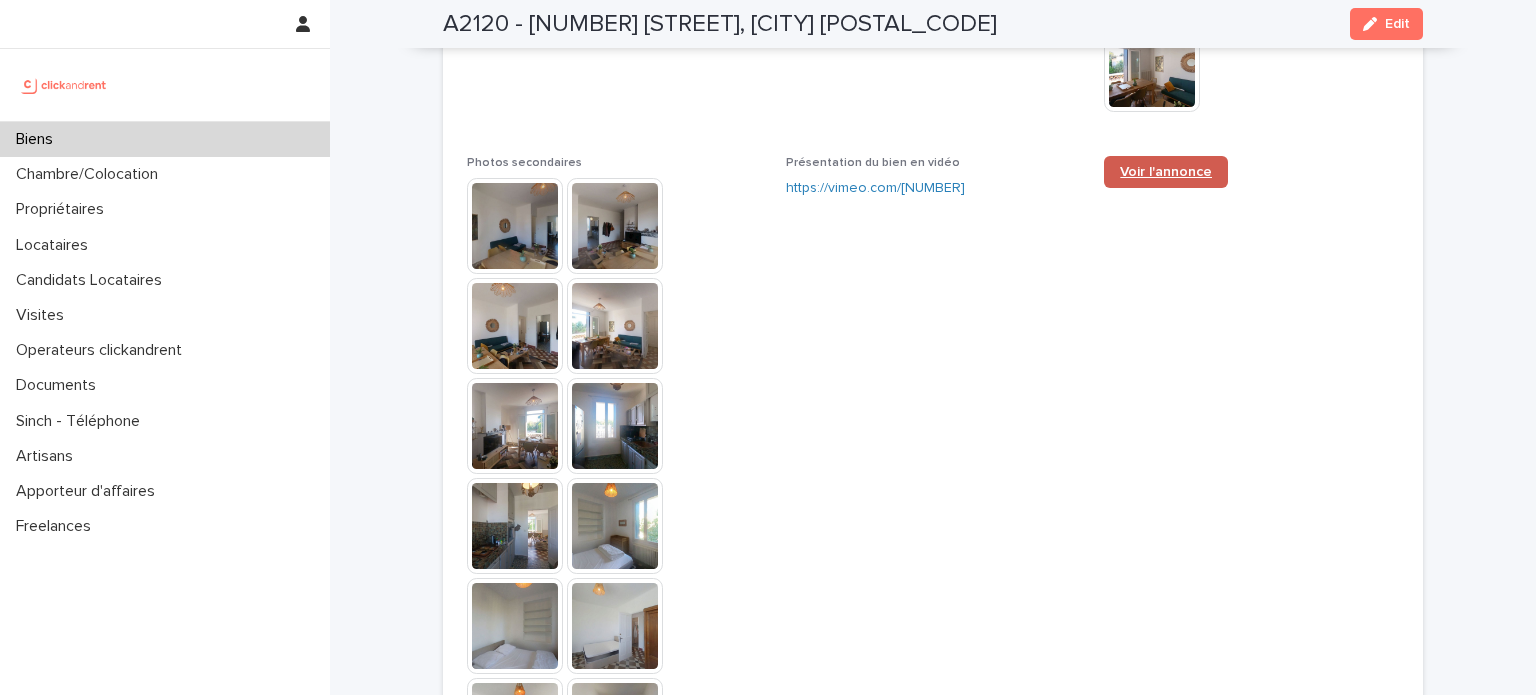 click on "Voir l'annonce" at bounding box center [1166, 172] 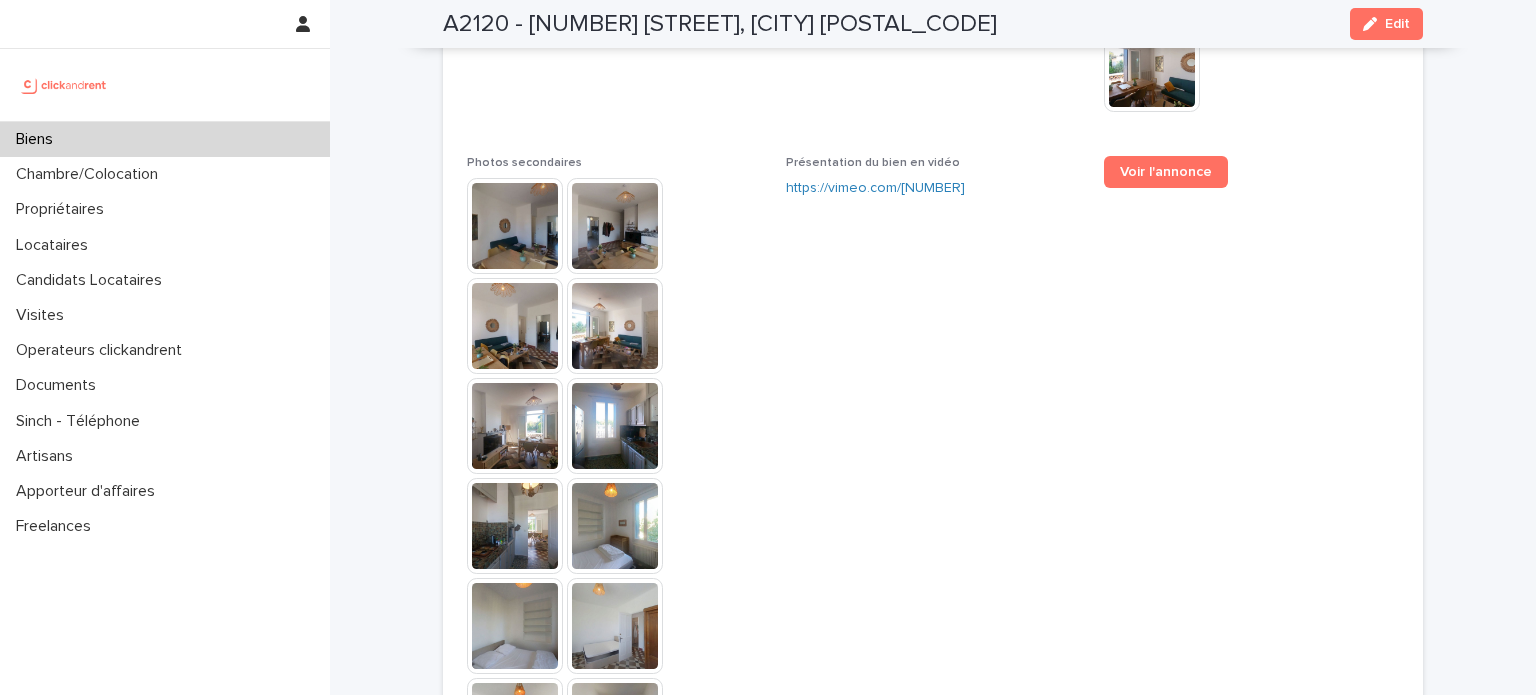 click on "Biens" at bounding box center (165, 139) 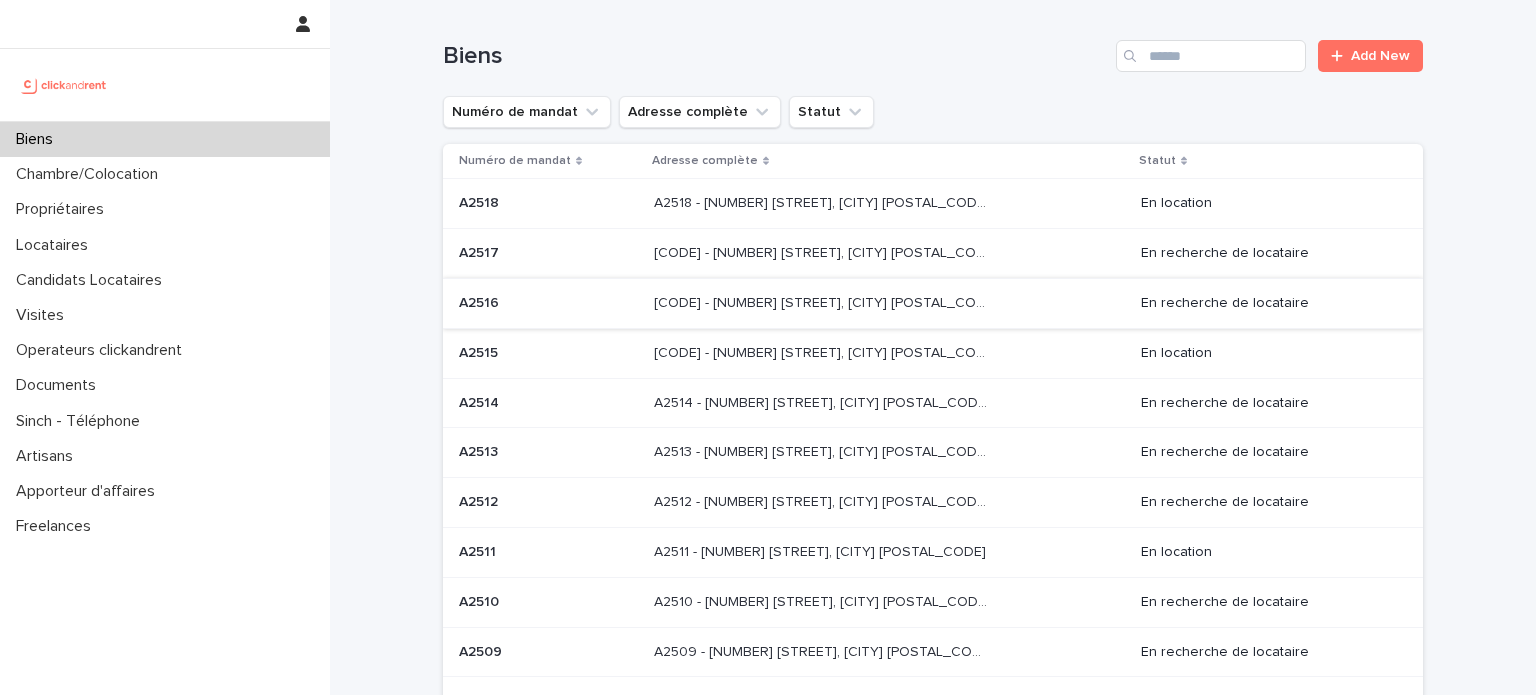 scroll, scrollTop: 0, scrollLeft: 0, axis: both 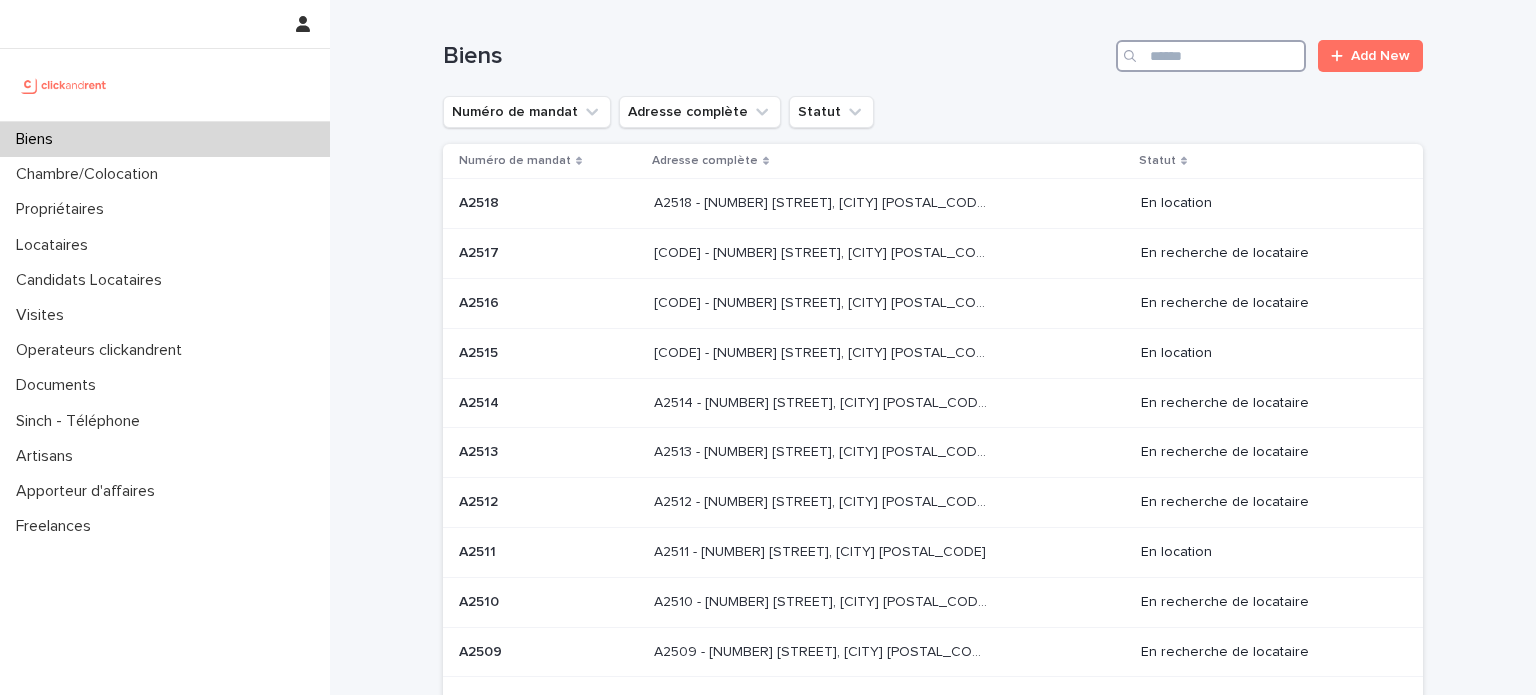 click at bounding box center [1211, 56] 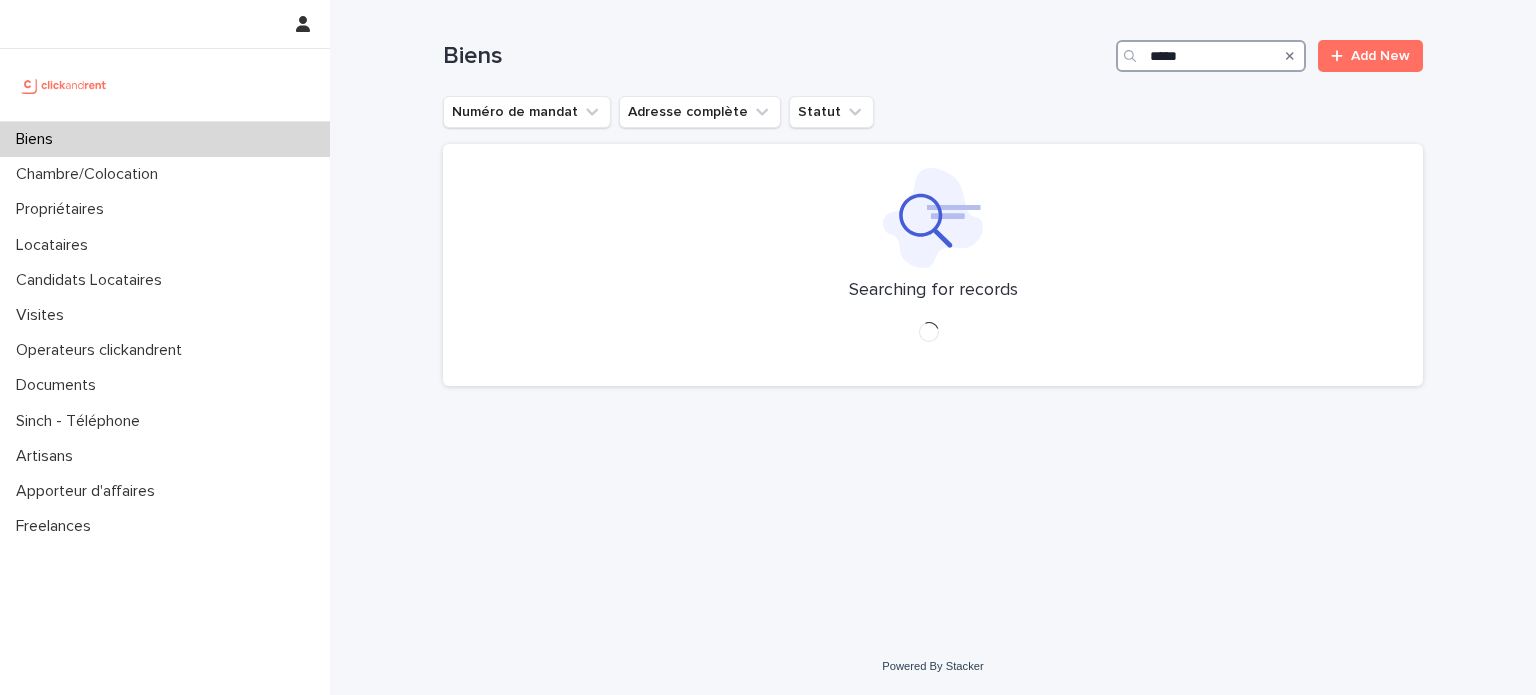 scroll, scrollTop: 0, scrollLeft: 0, axis: both 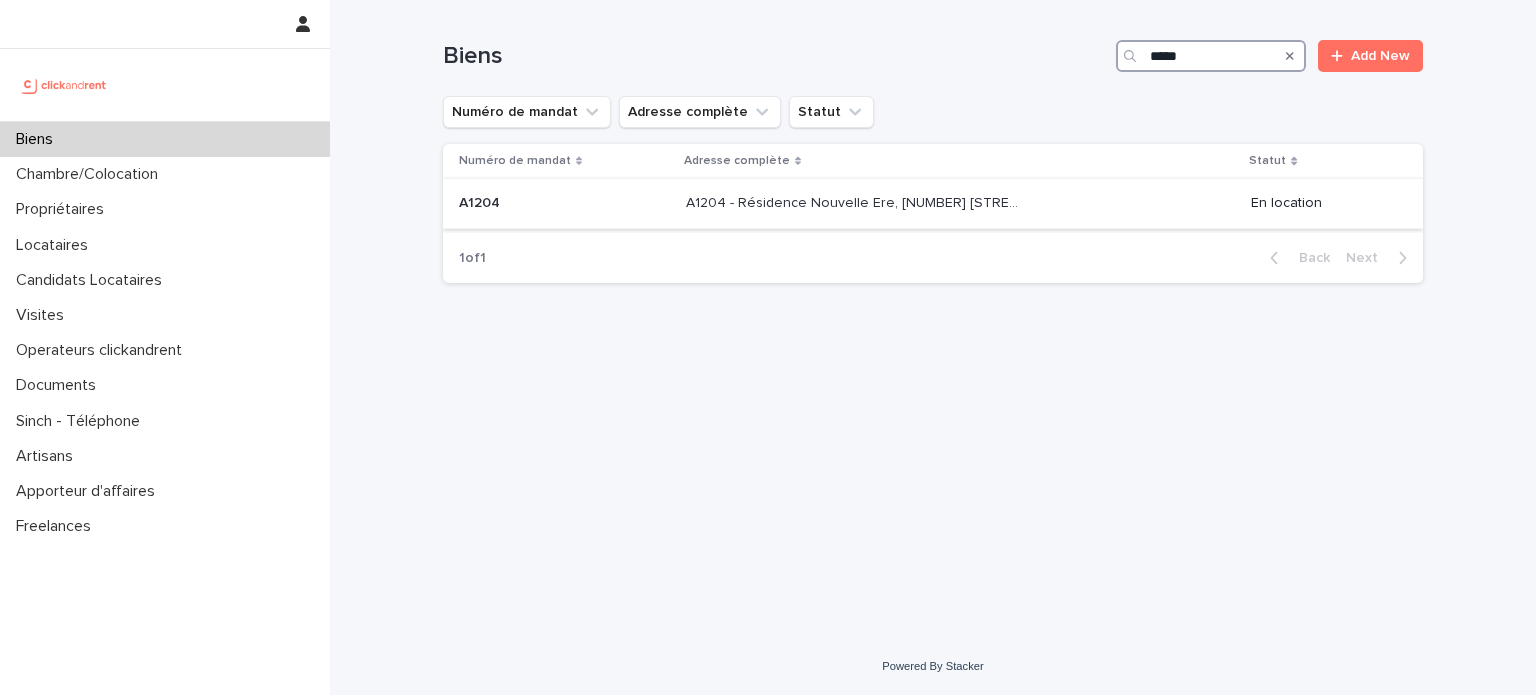 type on "*****" 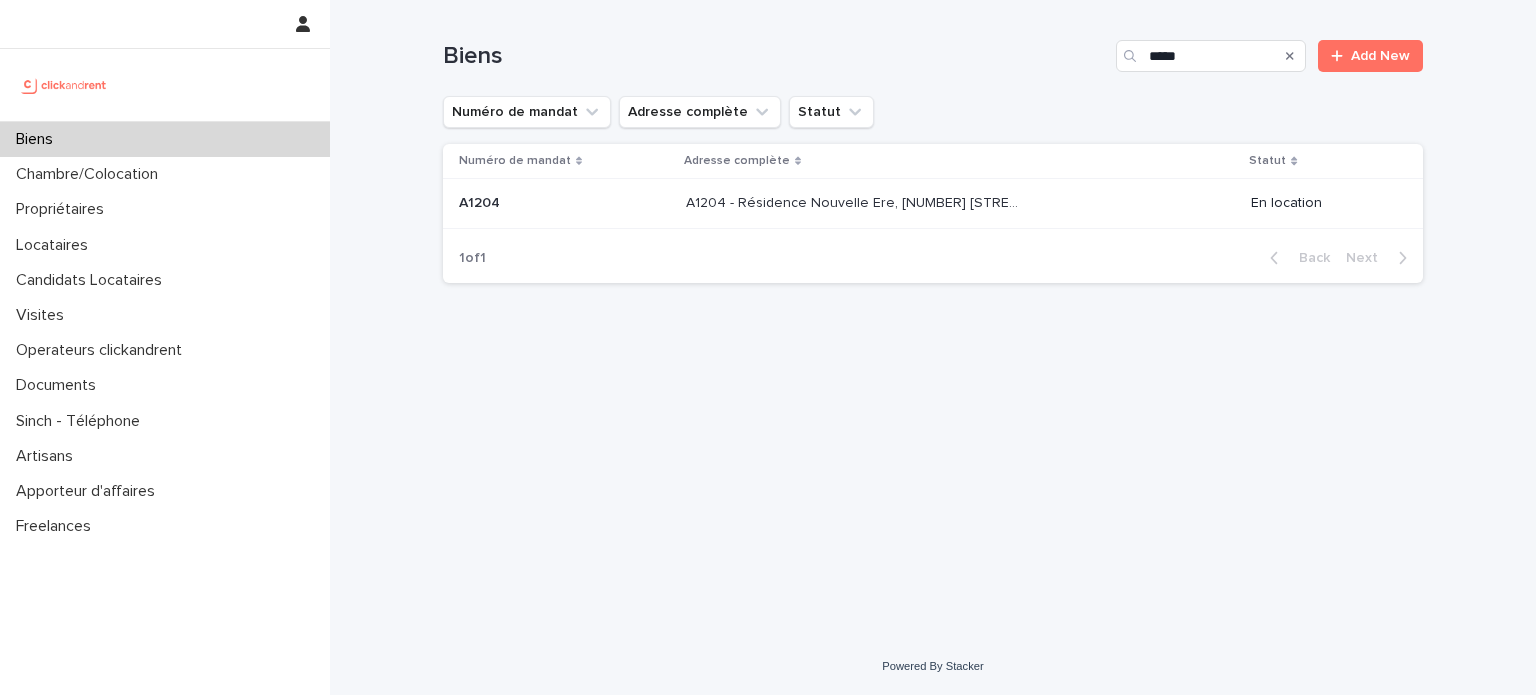 click on "A1204 - Résidence Nouvelle Ere, [NUMBER] [STREET], [CITY] [POSTAL_CODE] A1204 - Résidence Nouvelle Ere, [NUMBER] [STREET], [CITY] [POSTAL_CODE]" at bounding box center [960, 203] 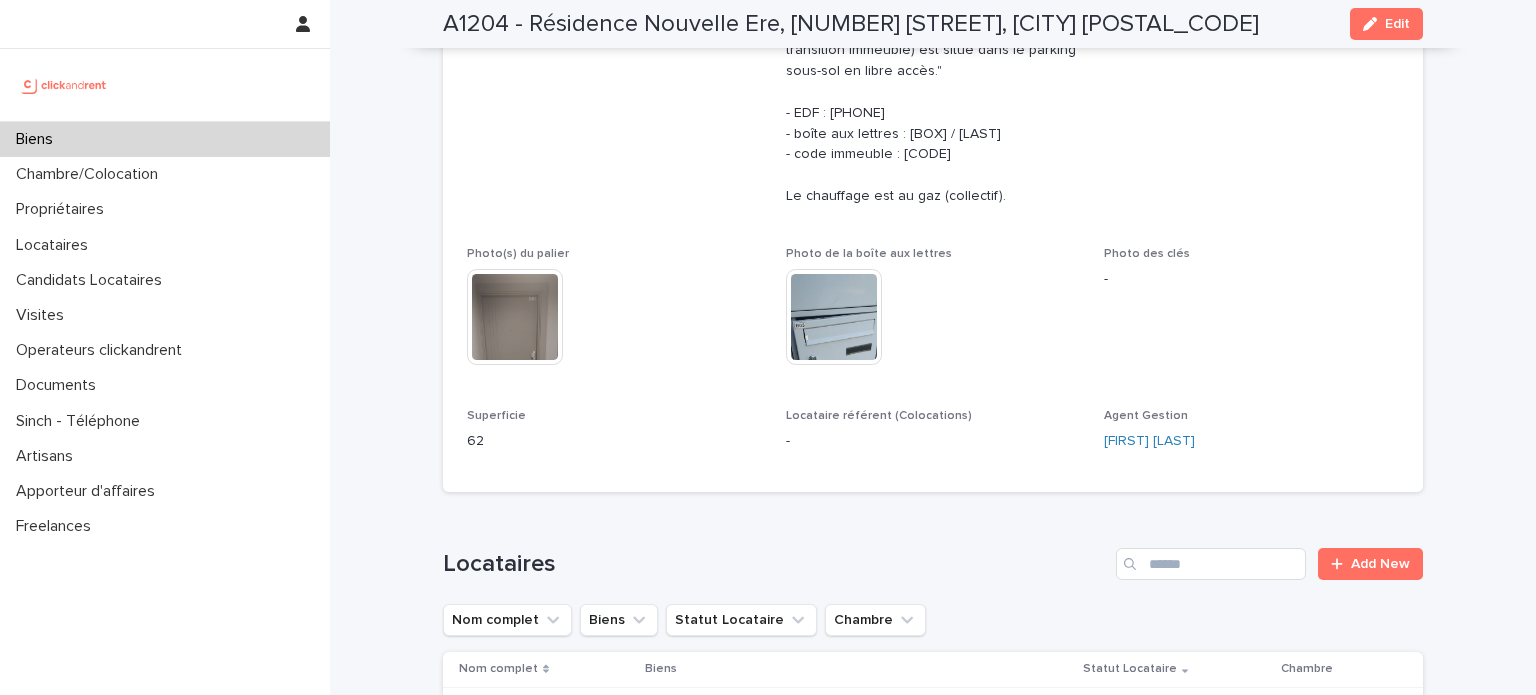 scroll, scrollTop: 843, scrollLeft: 0, axis: vertical 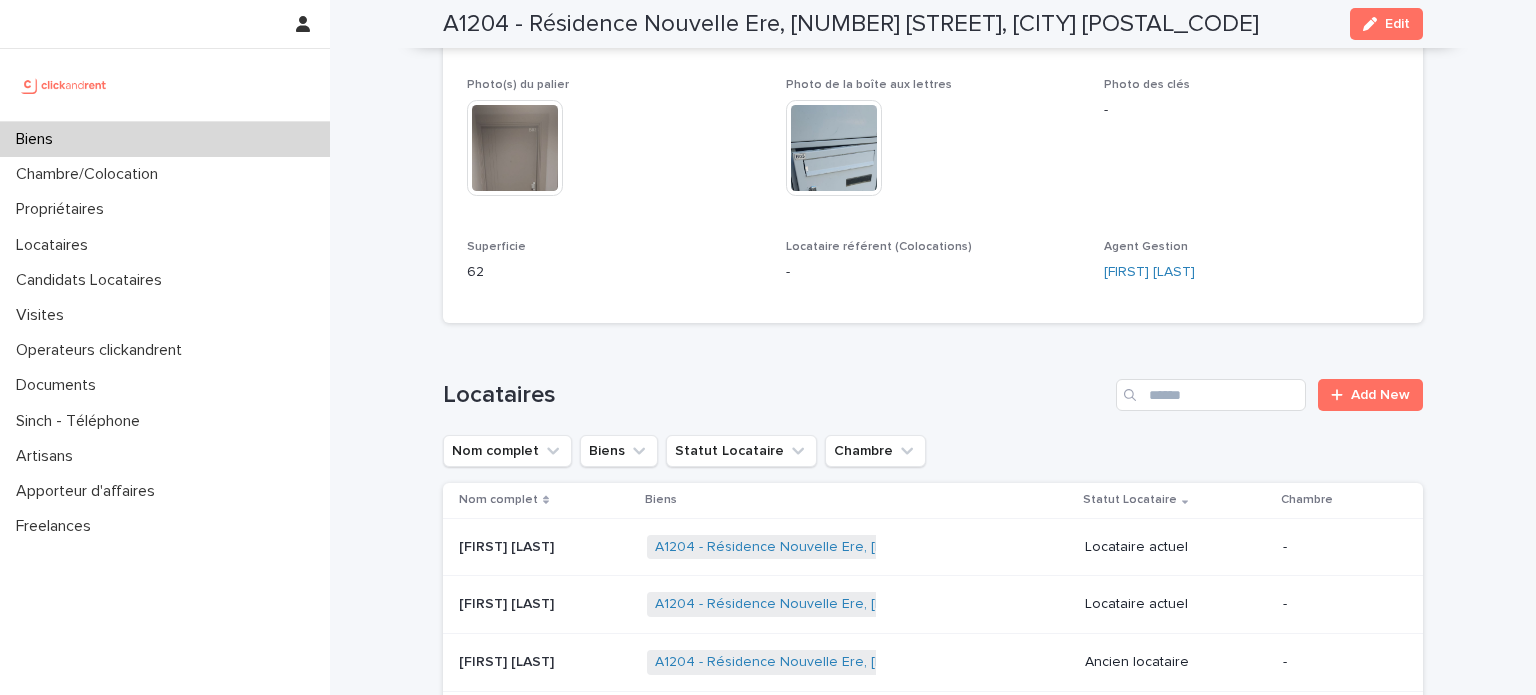 click on "Biens" at bounding box center (165, 139) 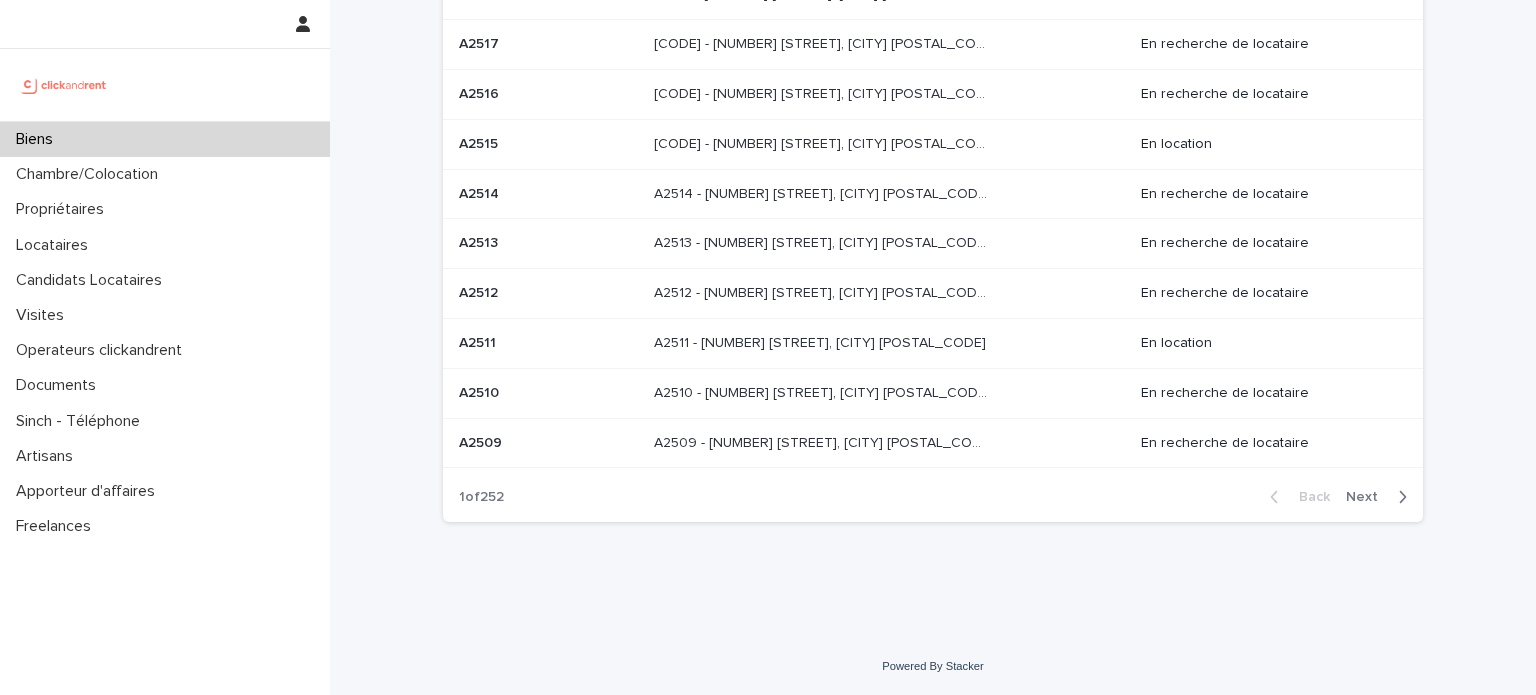 scroll, scrollTop: 0, scrollLeft: 0, axis: both 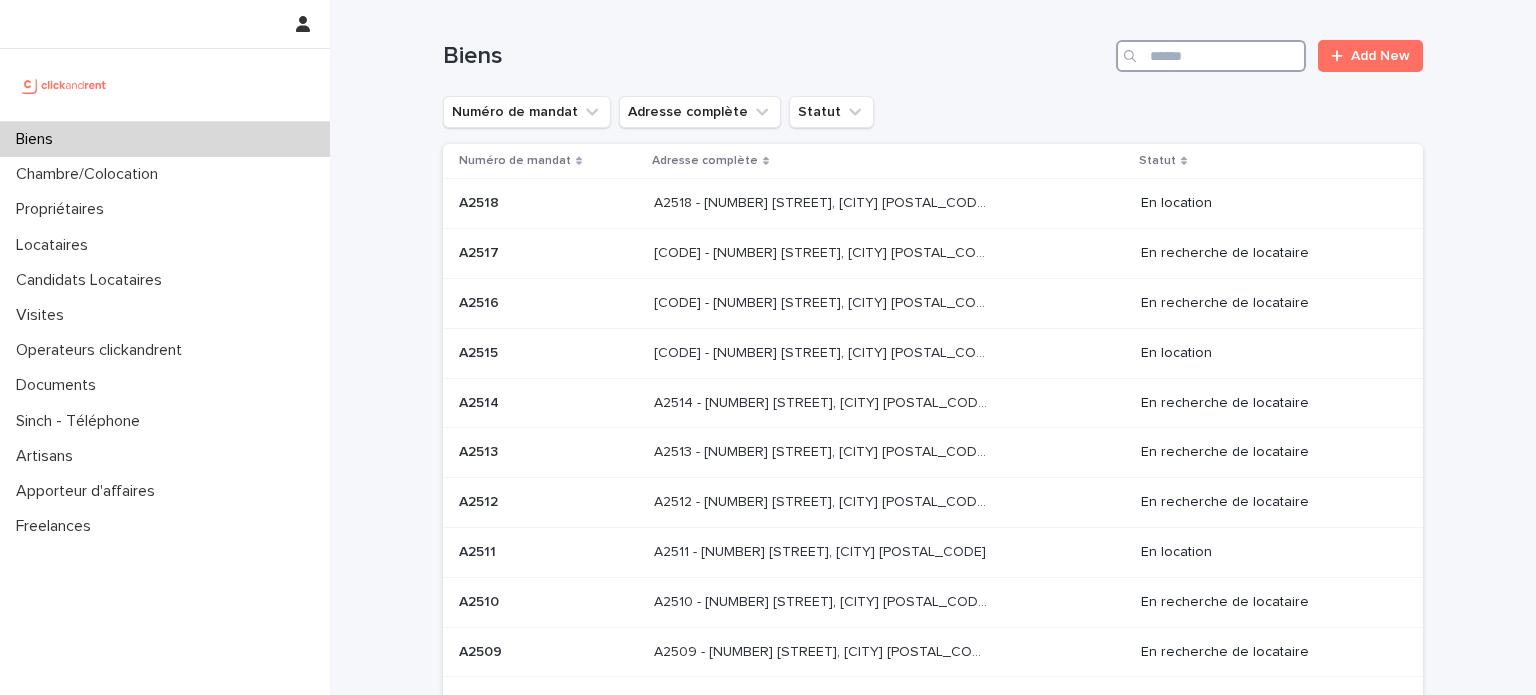 click at bounding box center [1211, 56] 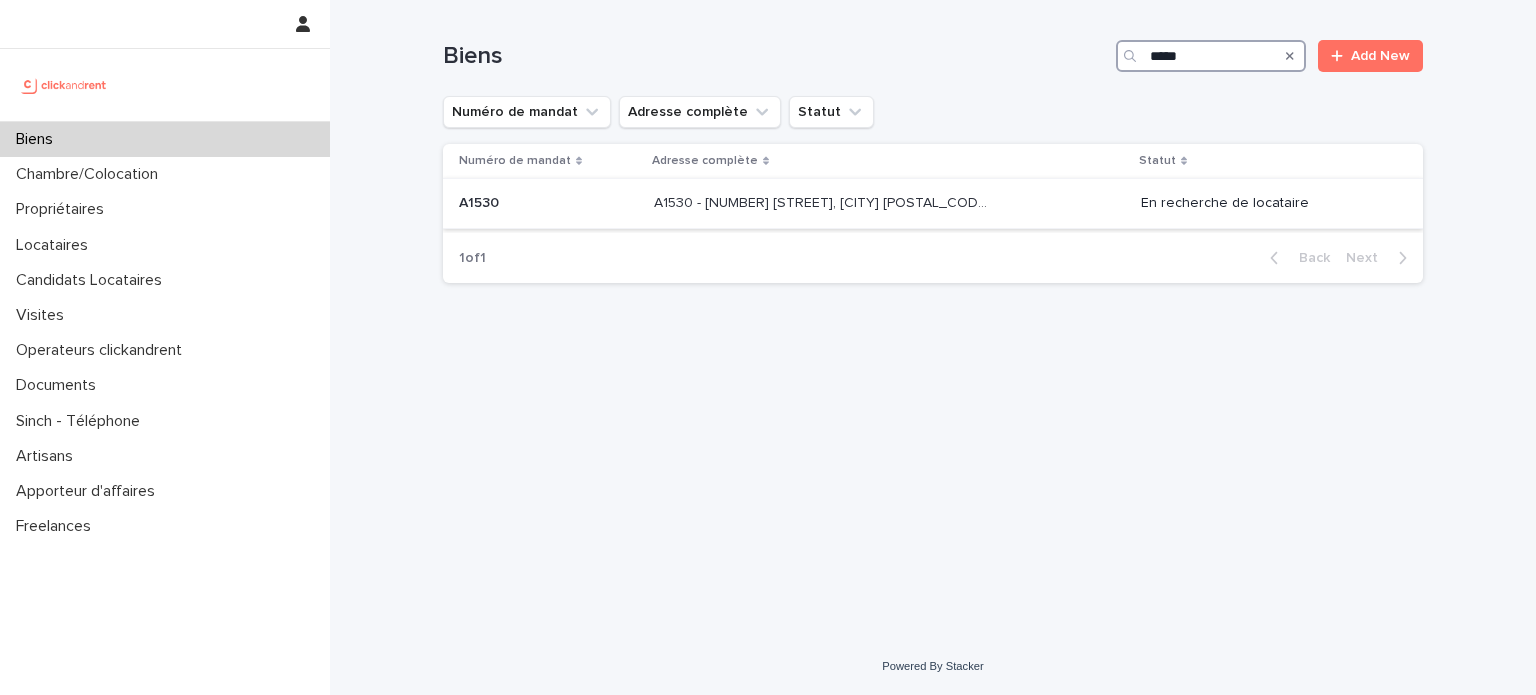 type on "*****" 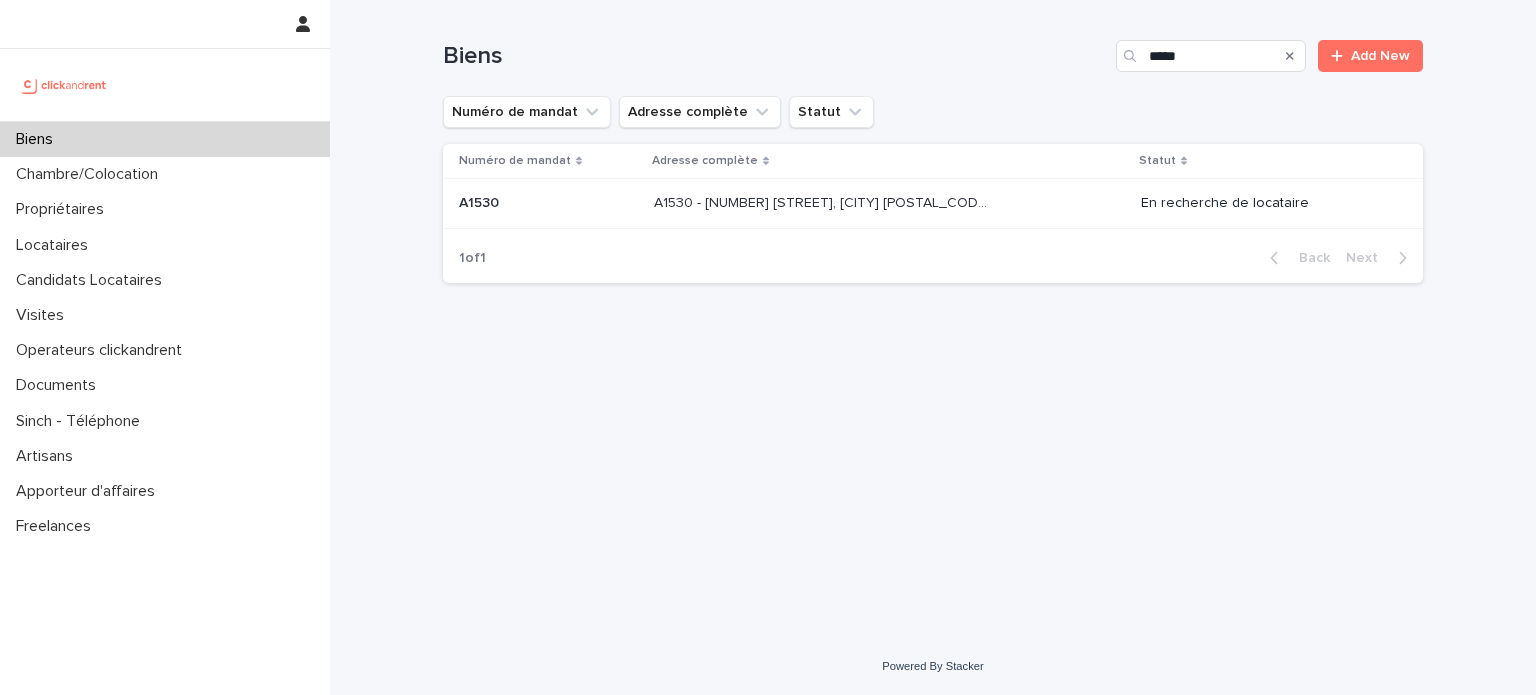 click on "[CODE] - [NUMBER] [STREET], [CITY] [POSTAL_CODE] [CODE] - [NUMBER] [STREET], [CITY] [POSTAL_CODE]" at bounding box center (889, 203) 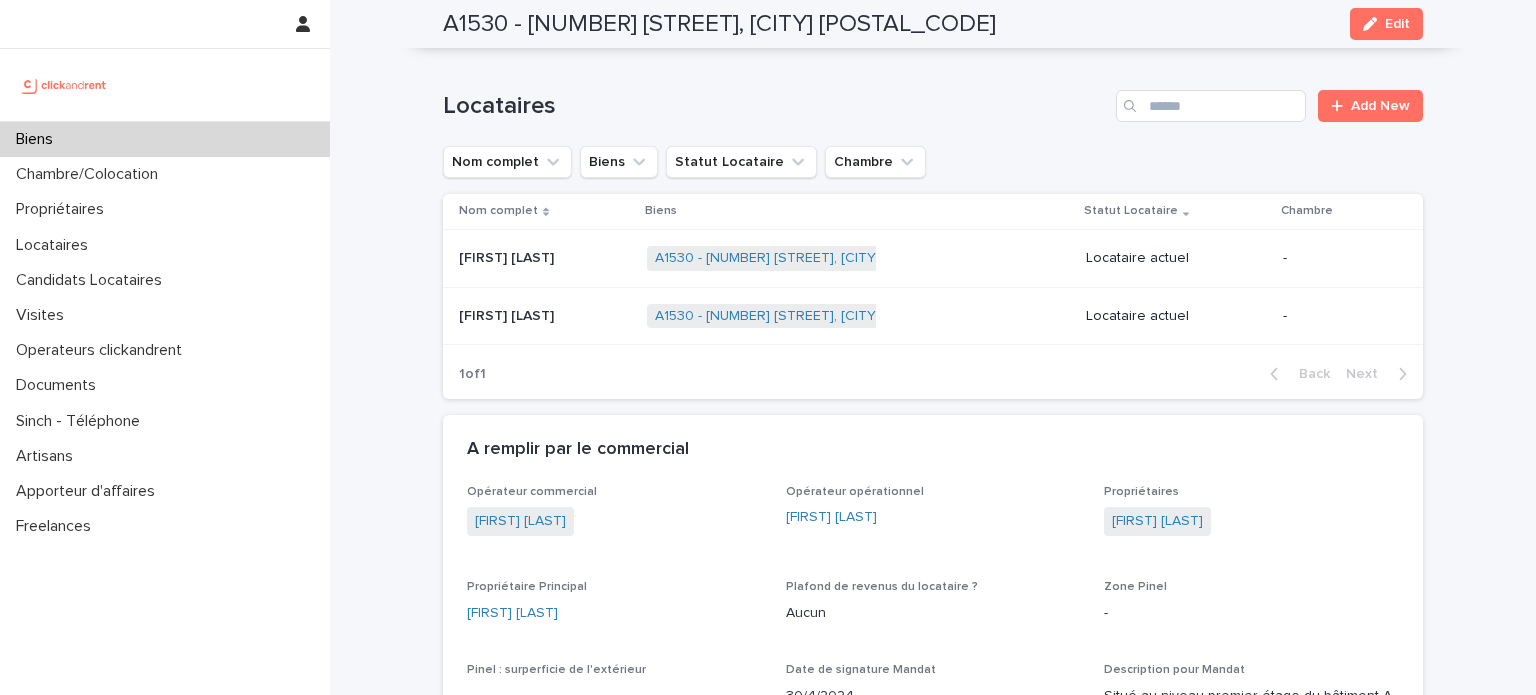 scroll, scrollTop: 998, scrollLeft: 0, axis: vertical 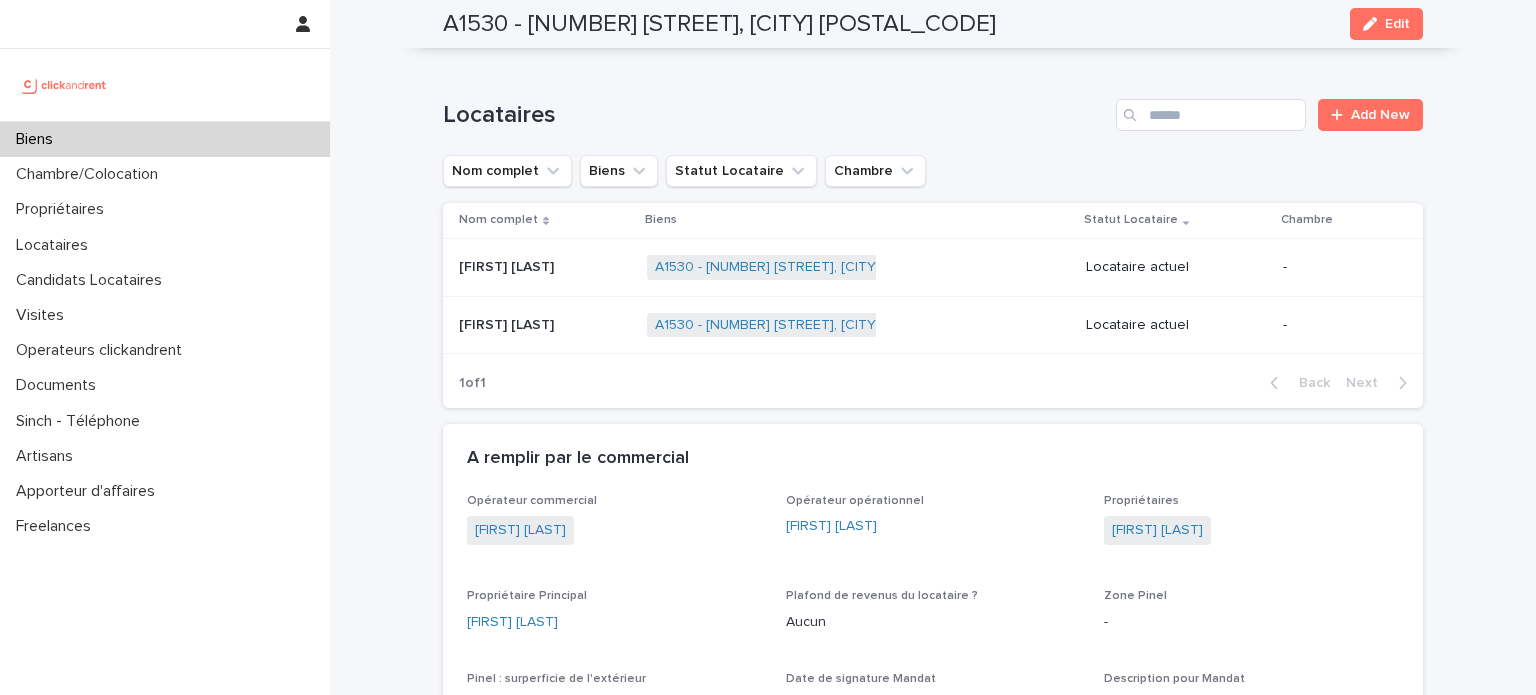 click on "A1530 - [NUMBER] [STREET], [CITY] [POSTAL_CODE] + 0" at bounding box center [858, 267] 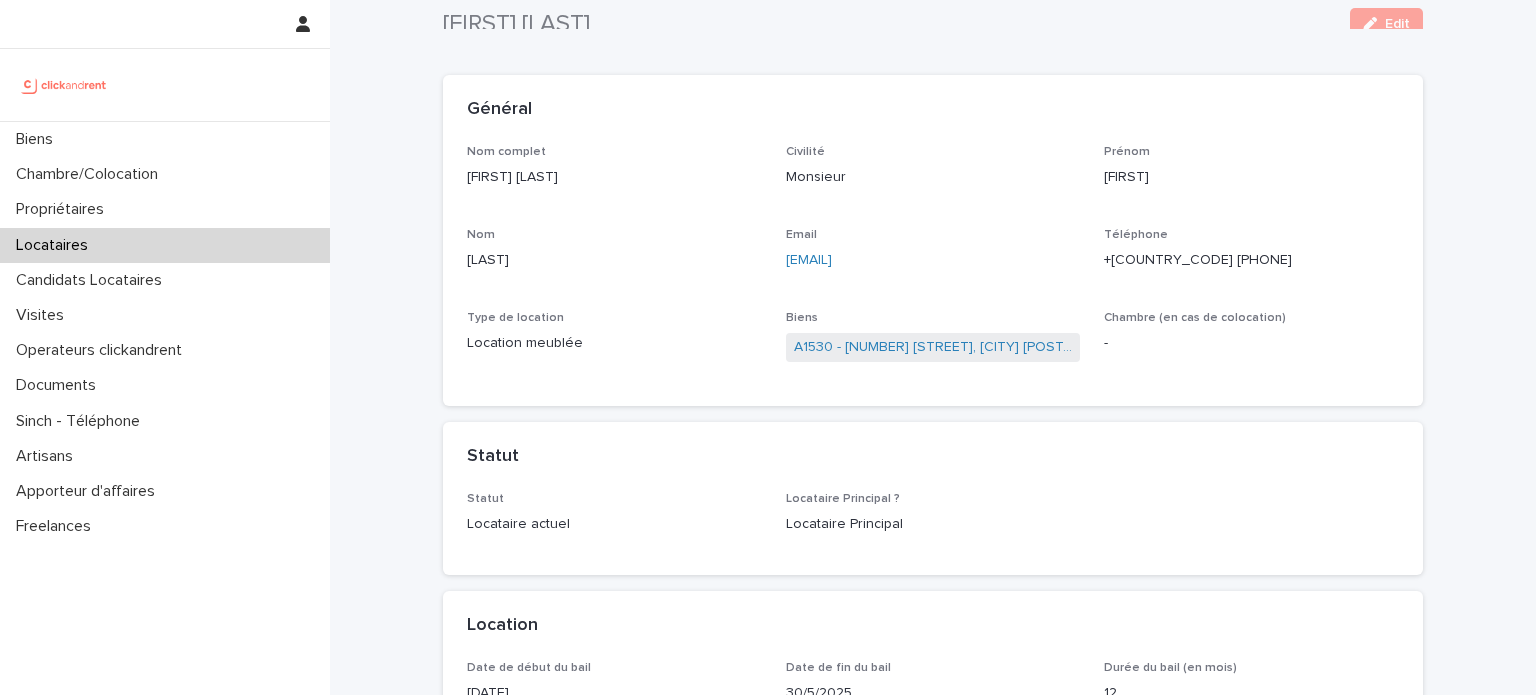 scroll, scrollTop: 0, scrollLeft: 0, axis: both 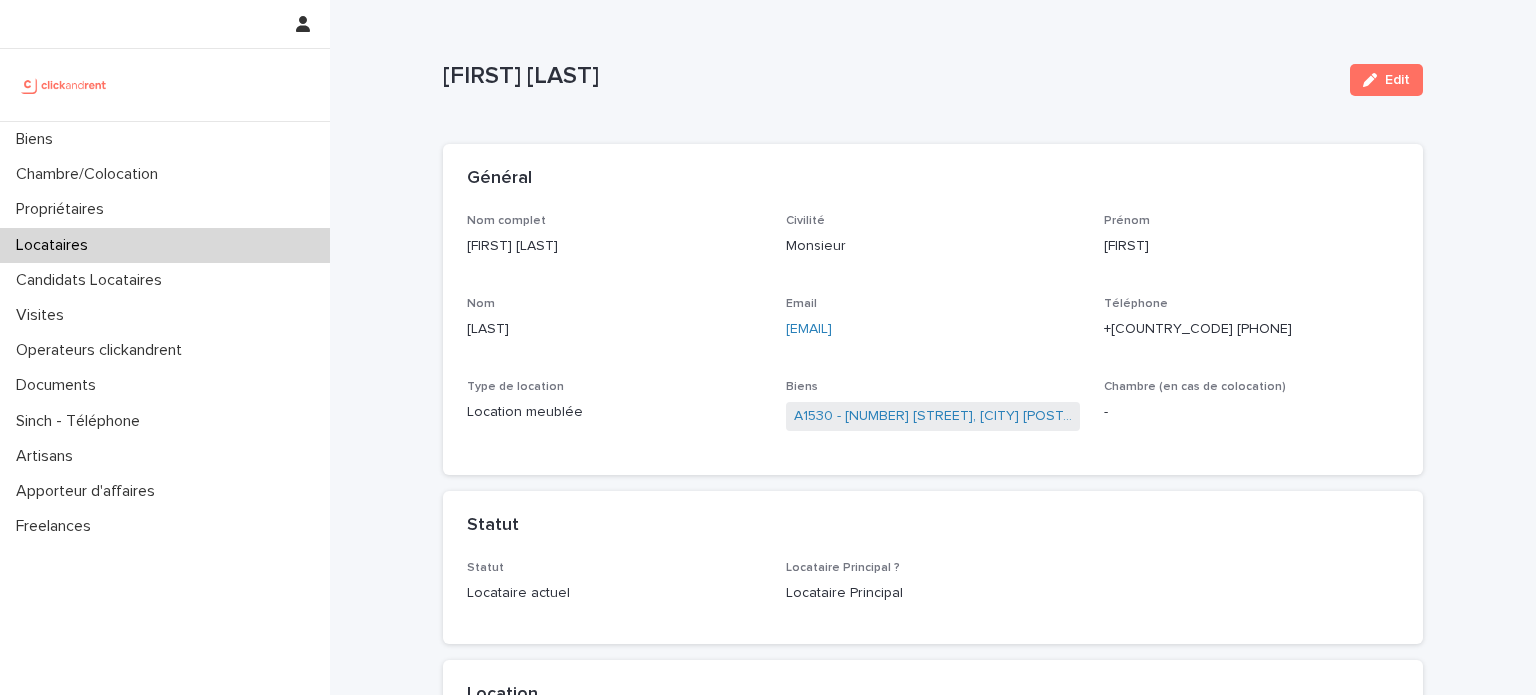 click on "A1530 - [NUMBER] [STREET], [CITY] [POSTAL_CODE]" at bounding box center [933, 416] 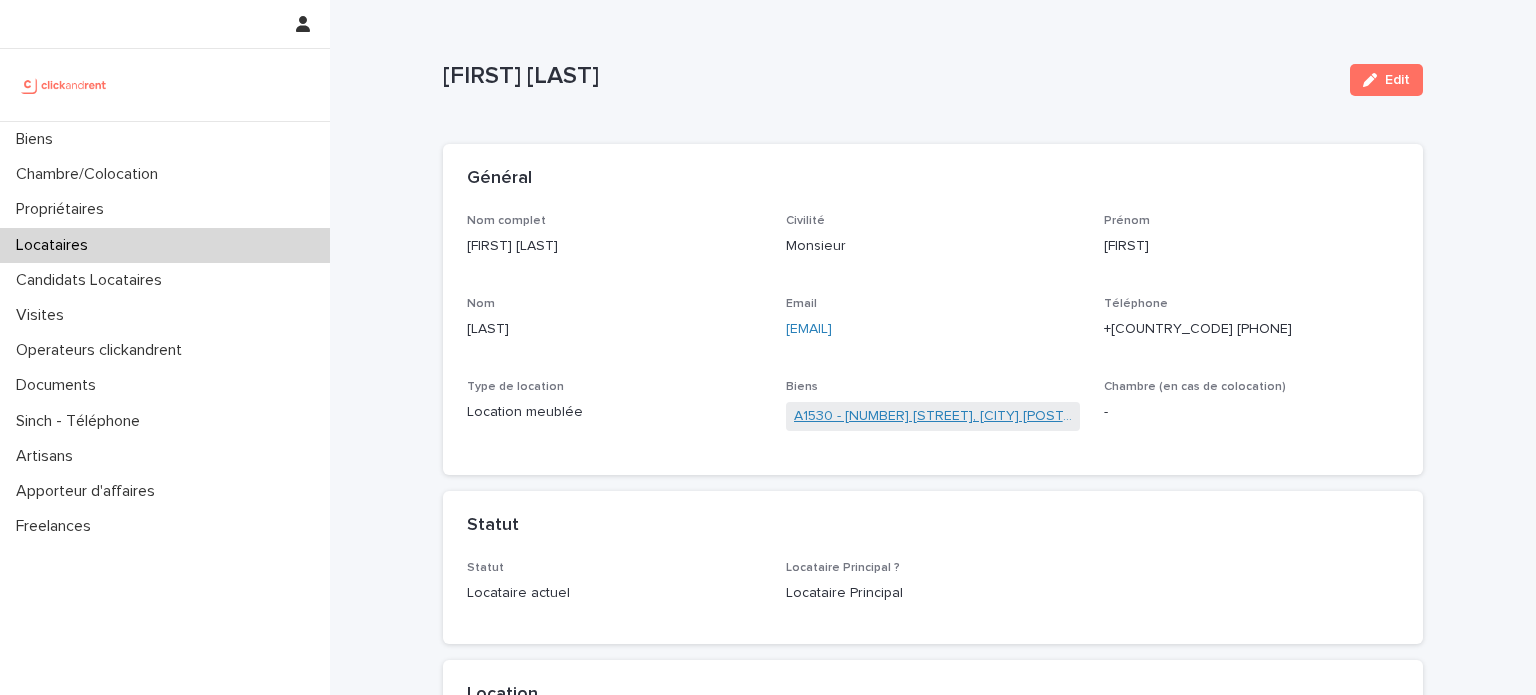 click on "A1530 - [NUMBER] [STREET], [CITY] [POSTAL_CODE]" at bounding box center [933, 416] 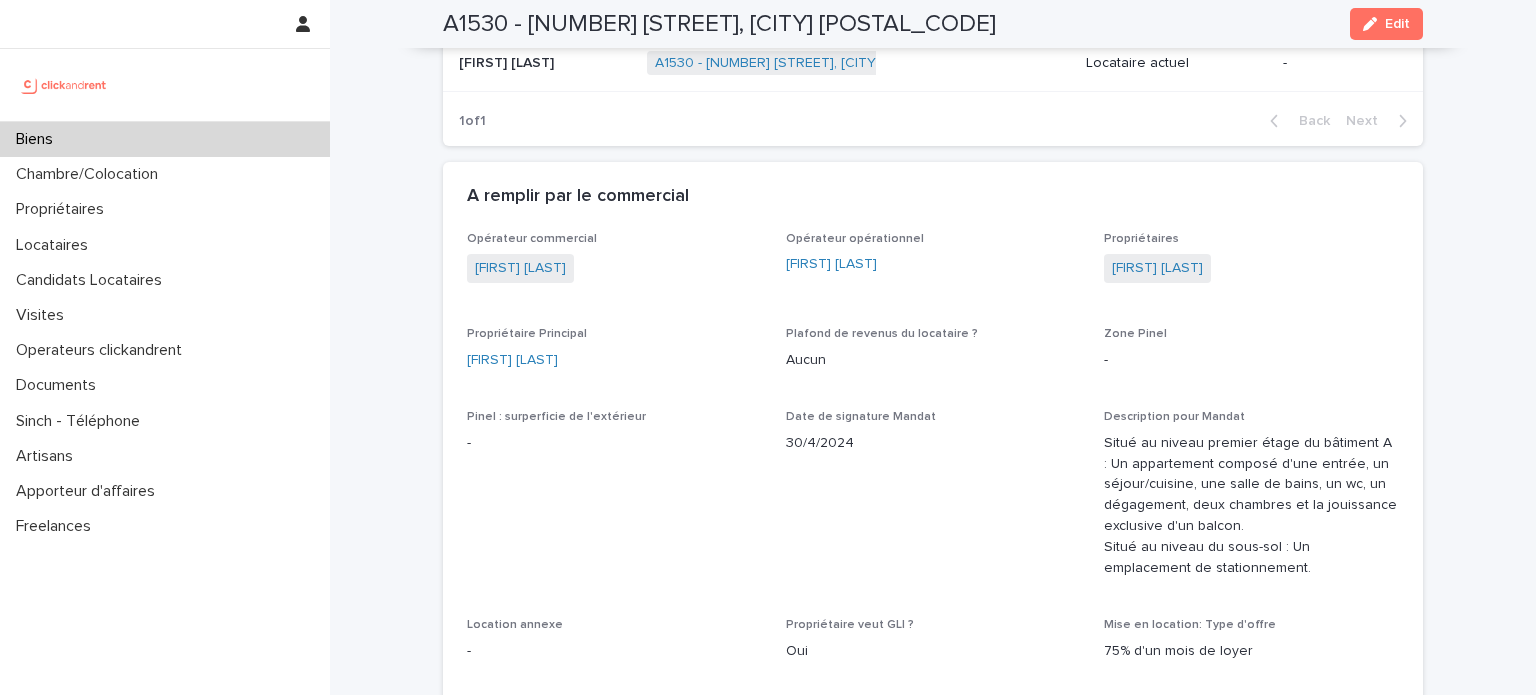 scroll, scrollTop: 955, scrollLeft: 0, axis: vertical 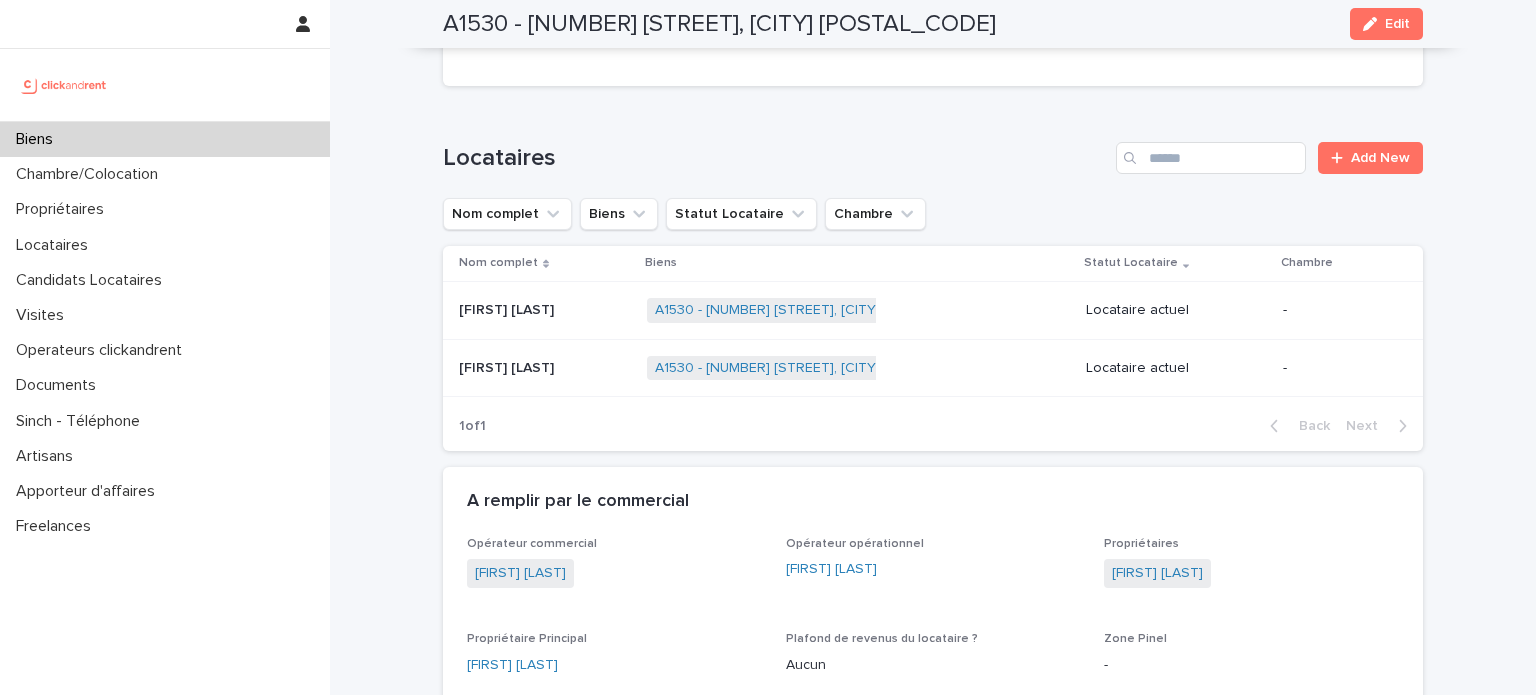 click on "A1530 - [NUMBER] [STREET], [CITY] [POSTAL_CODE] + 0" at bounding box center (858, 310) 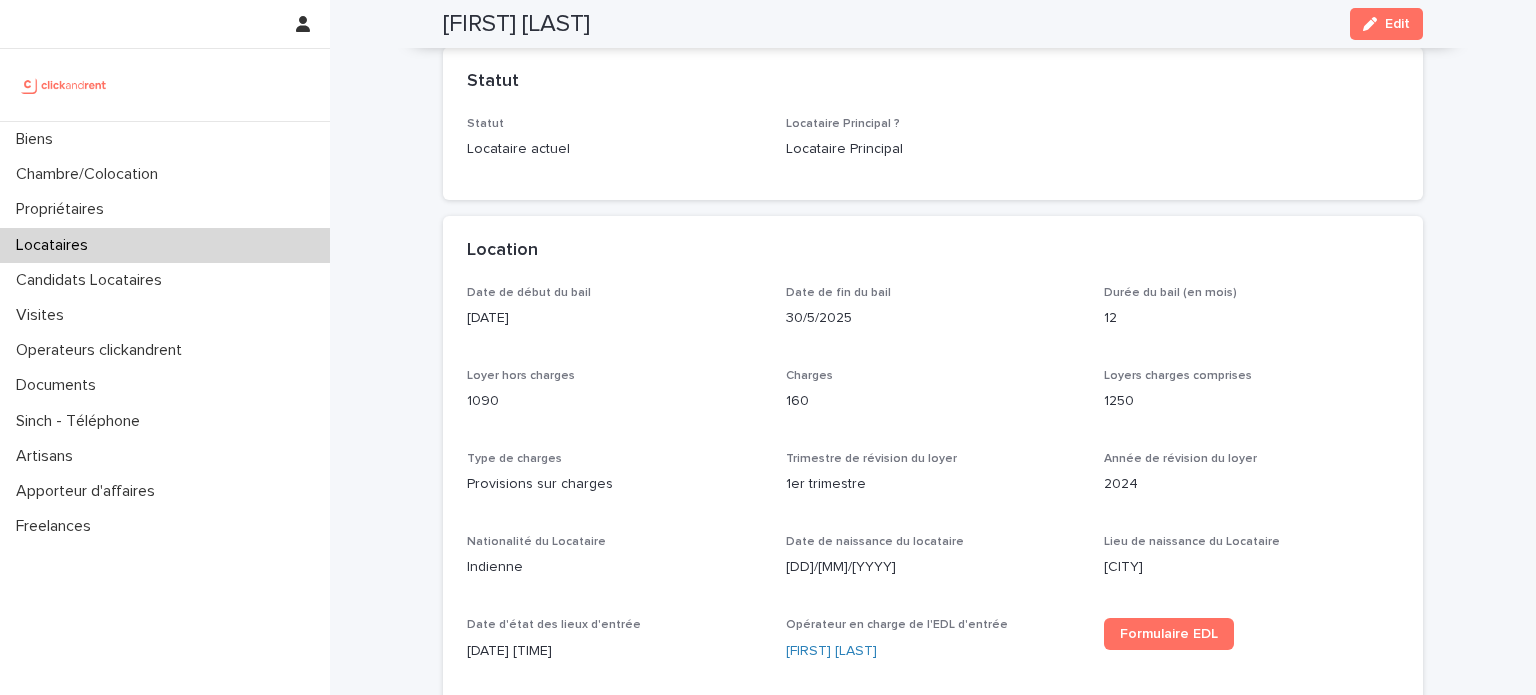 scroll, scrollTop: 0, scrollLeft: 0, axis: both 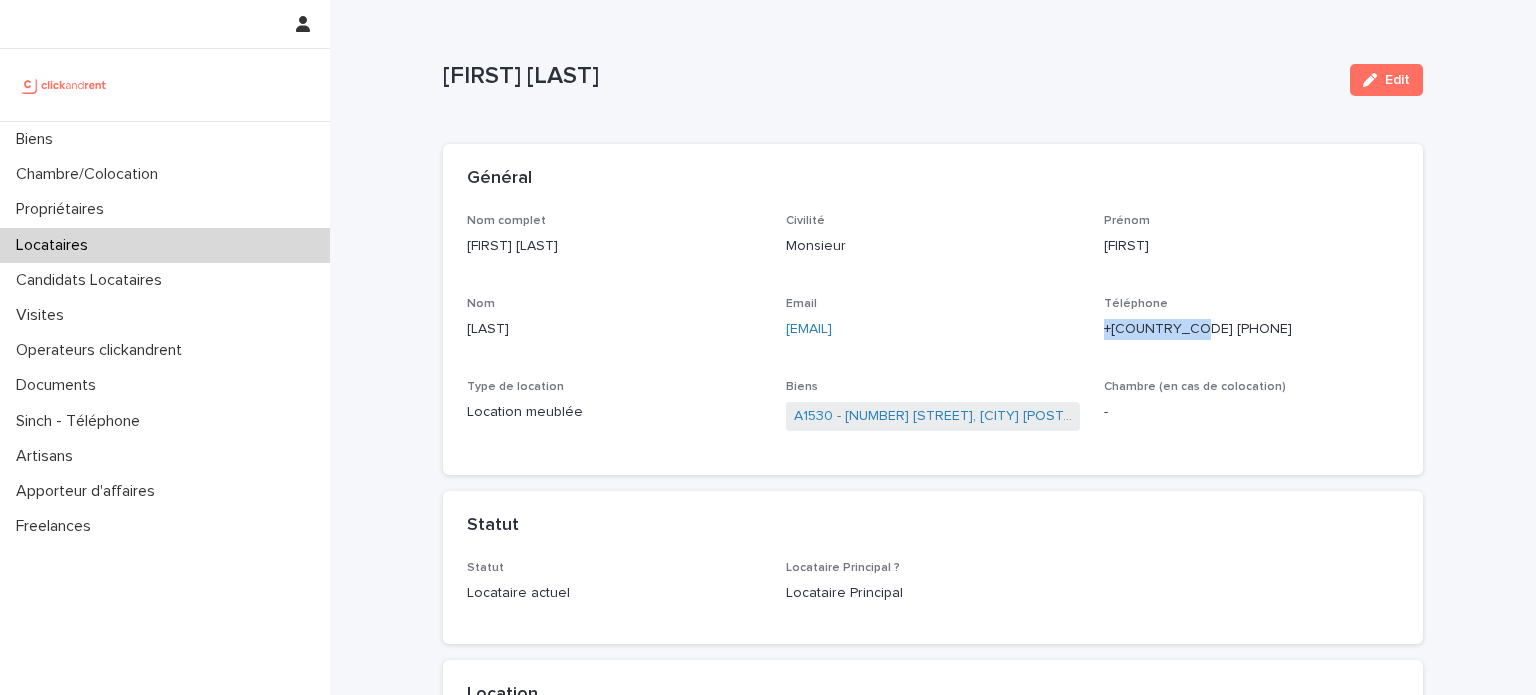 drag, startPoint x: 1203, startPoint y: 323, endPoint x: 1092, endPoint y: 331, distance: 111.28792 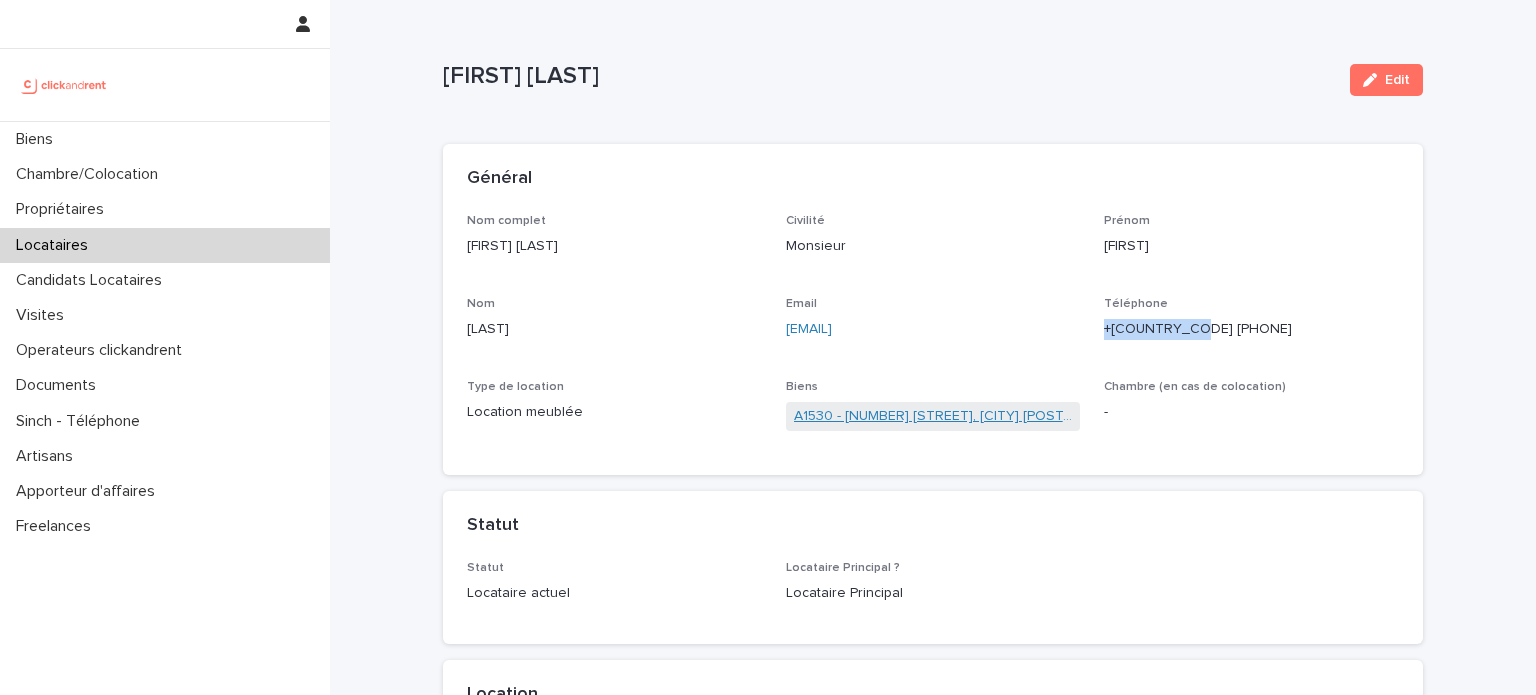 click on "A1530 - [NUMBER] [STREET], [CITY] [POSTAL_CODE]" at bounding box center (933, 416) 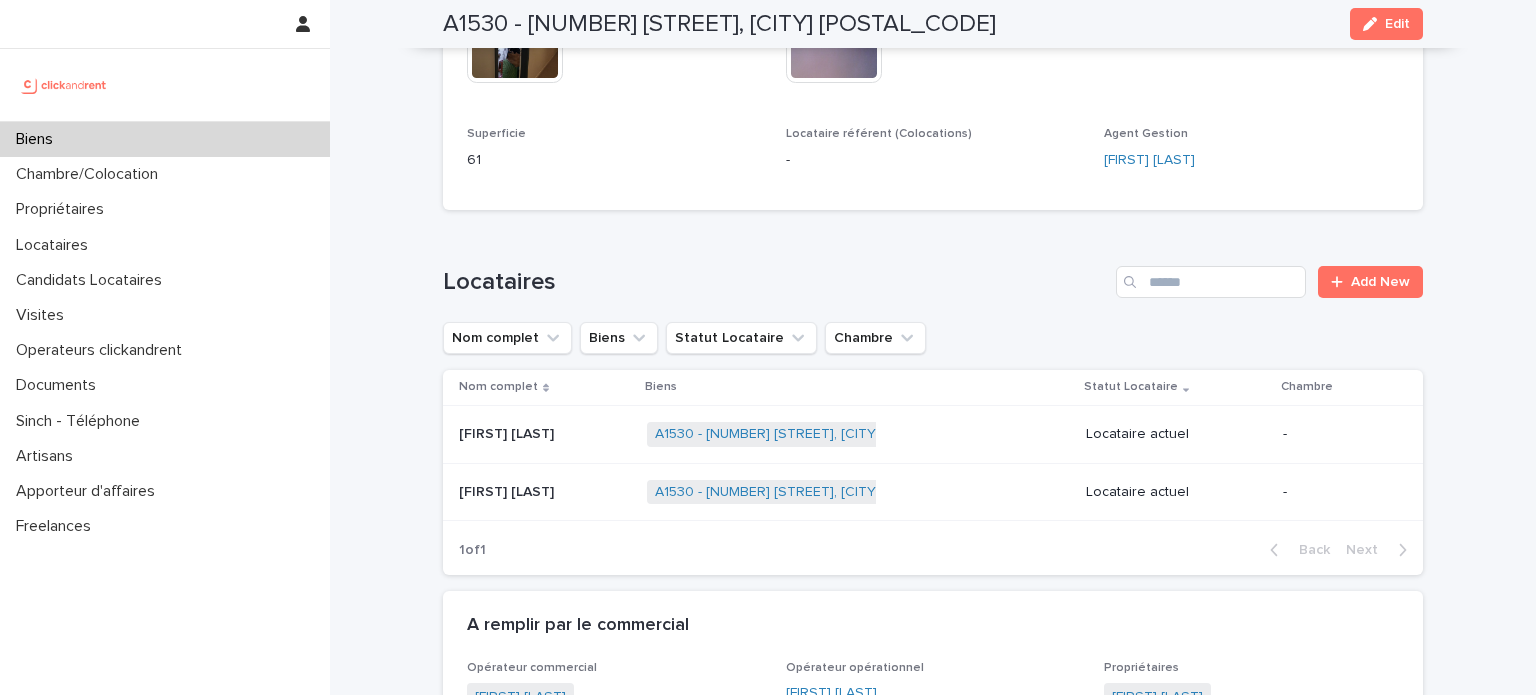 scroll, scrollTop: 832, scrollLeft: 0, axis: vertical 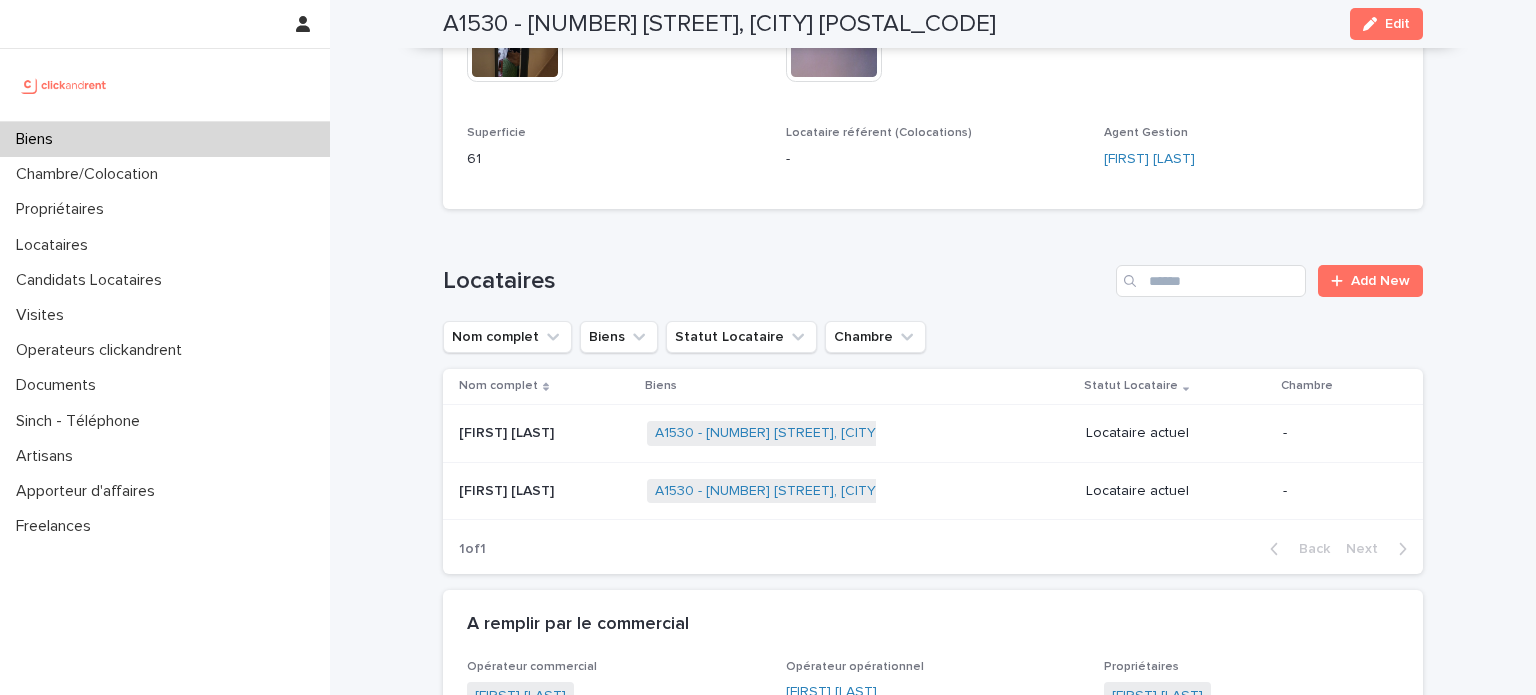 click on "A1530 - [NUMBER] [STREET], [CITY] [POSTAL_CODE] + 0" at bounding box center [858, 433] 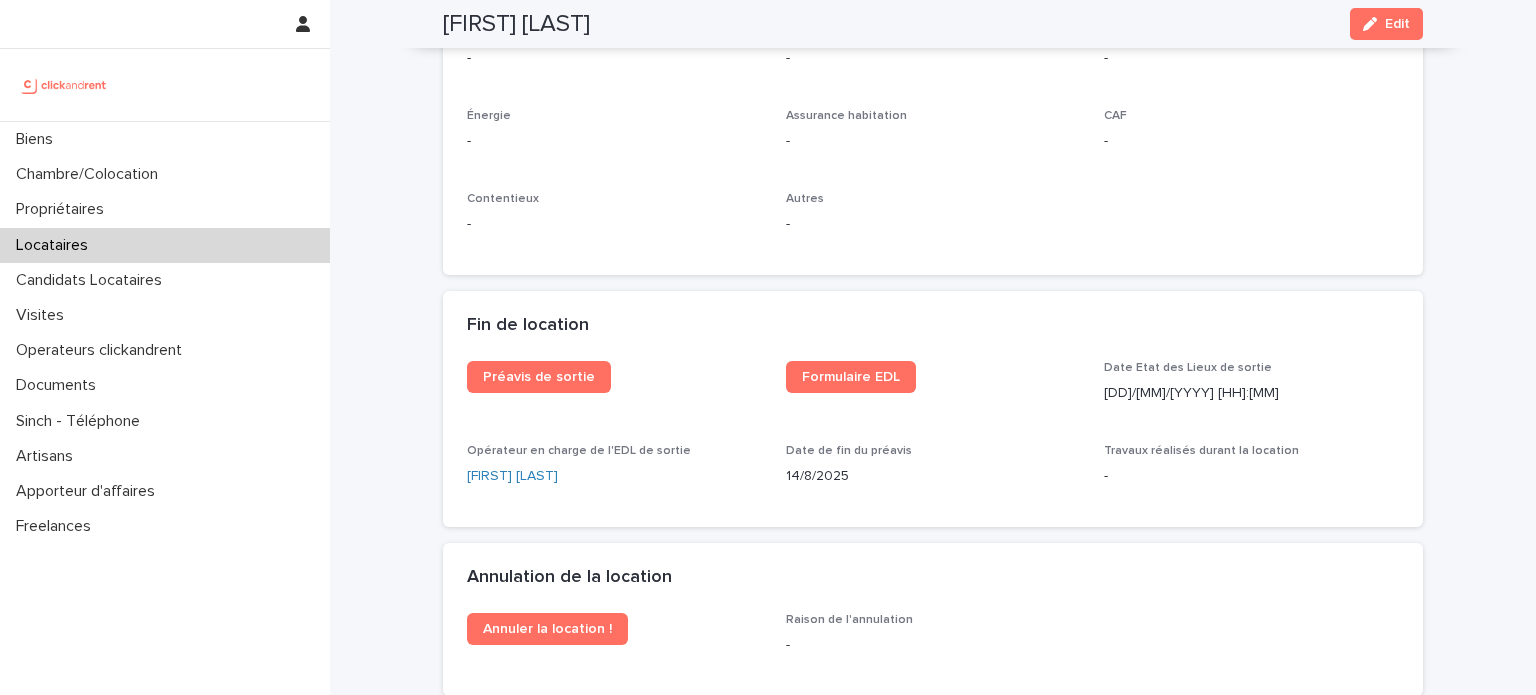 scroll, scrollTop: 2340, scrollLeft: 0, axis: vertical 